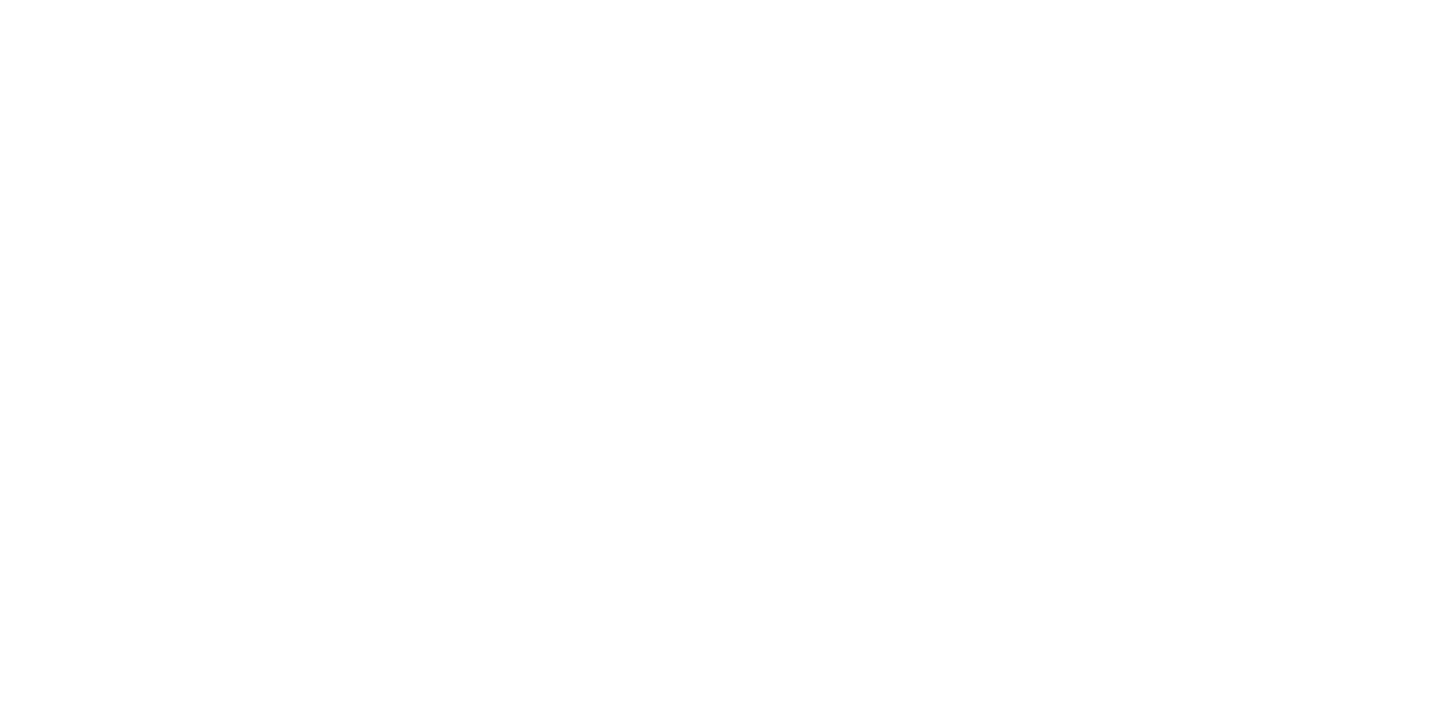 scroll, scrollTop: 0, scrollLeft: 0, axis: both 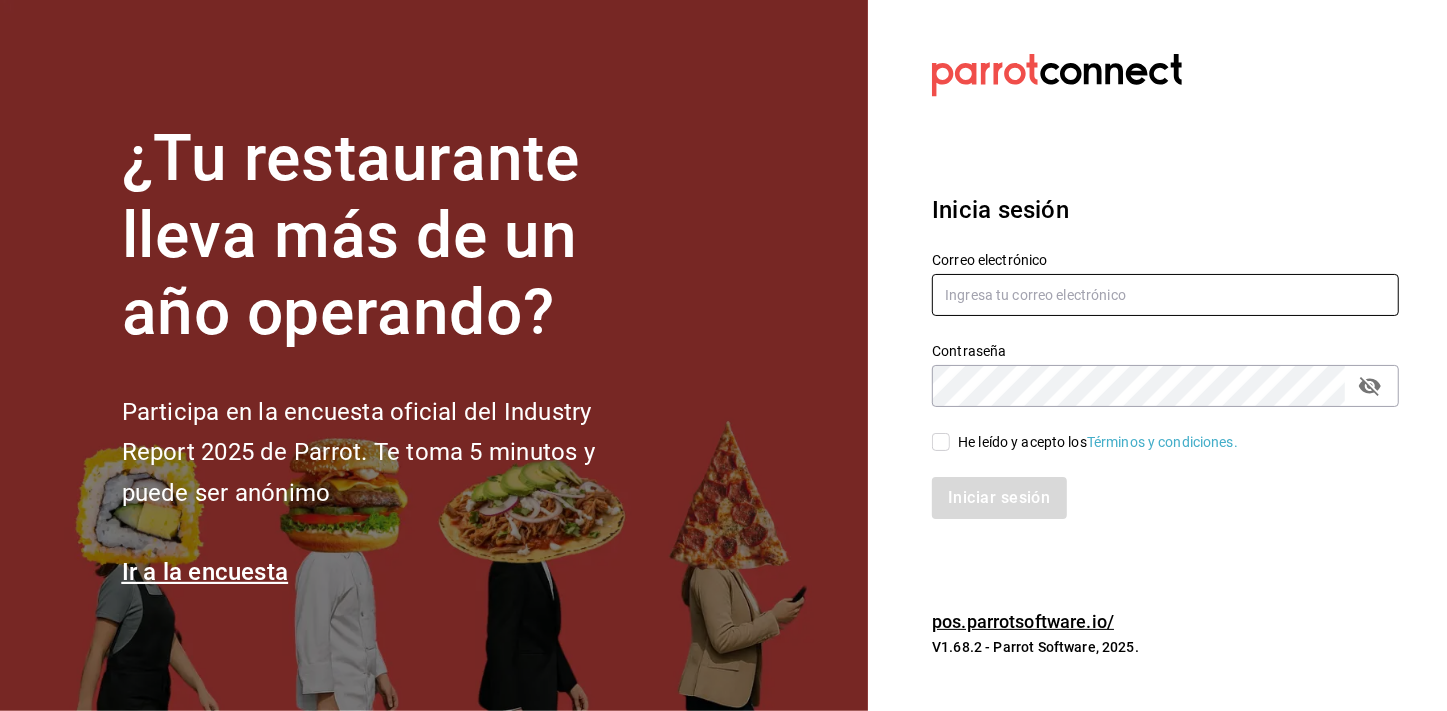 type on "mochomos.mitikah@example.com" 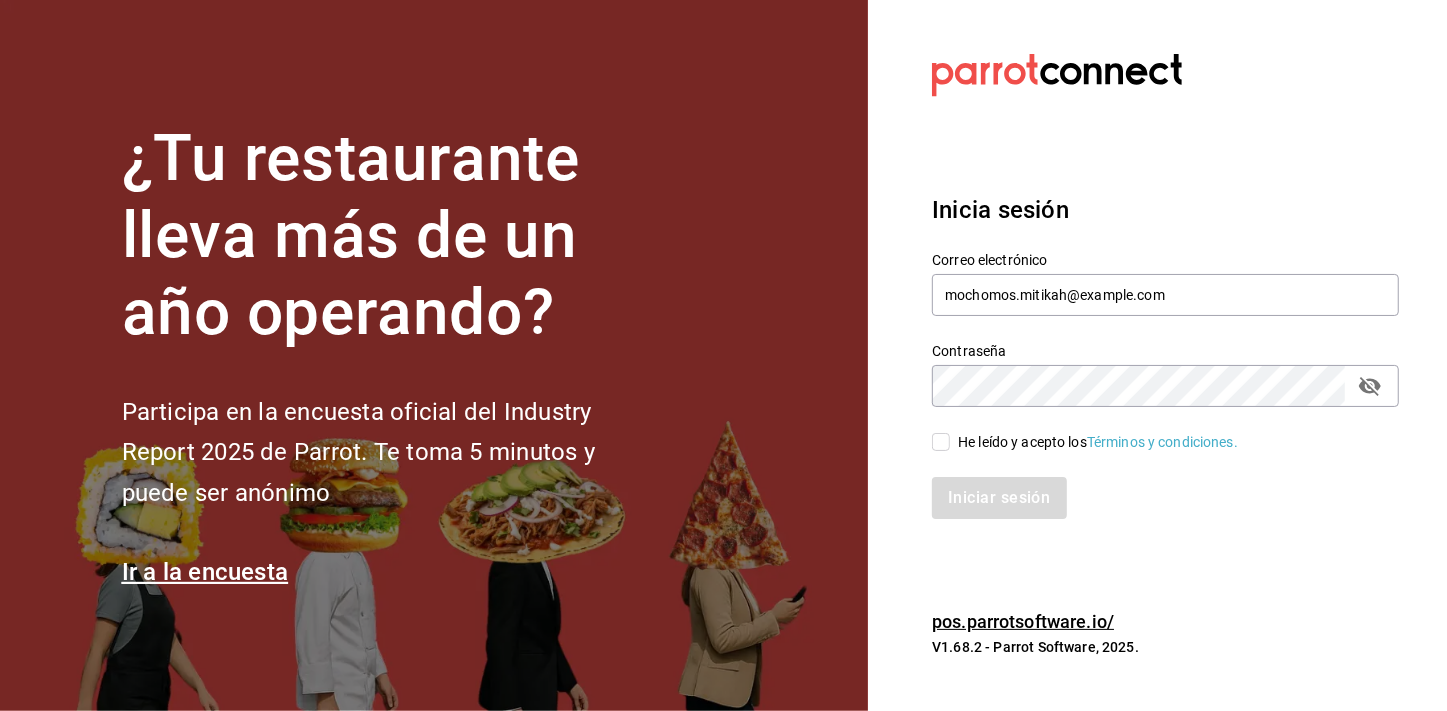 click on "He leído y acepto los  Términos y condiciones." at bounding box center [941, 442] 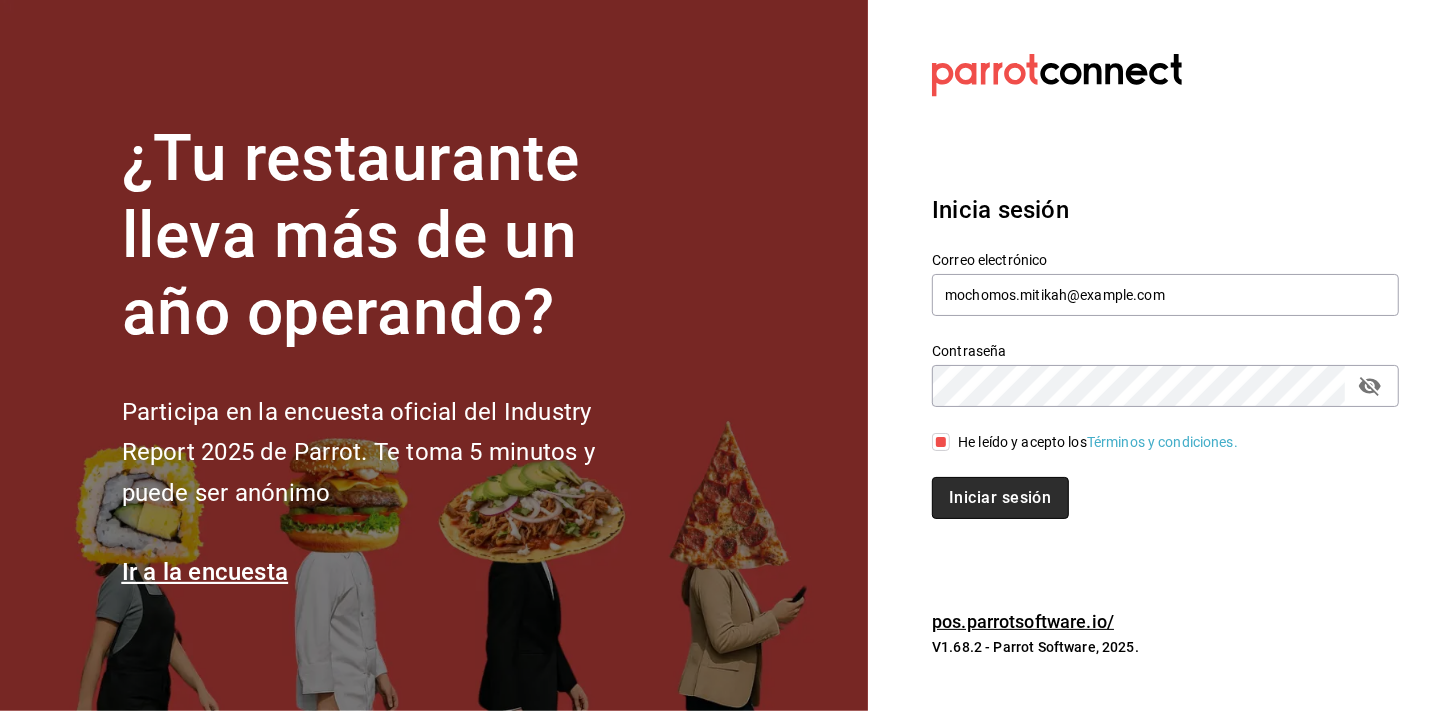 click on "Iniciar sesión" at bounding box center (1000, 498) 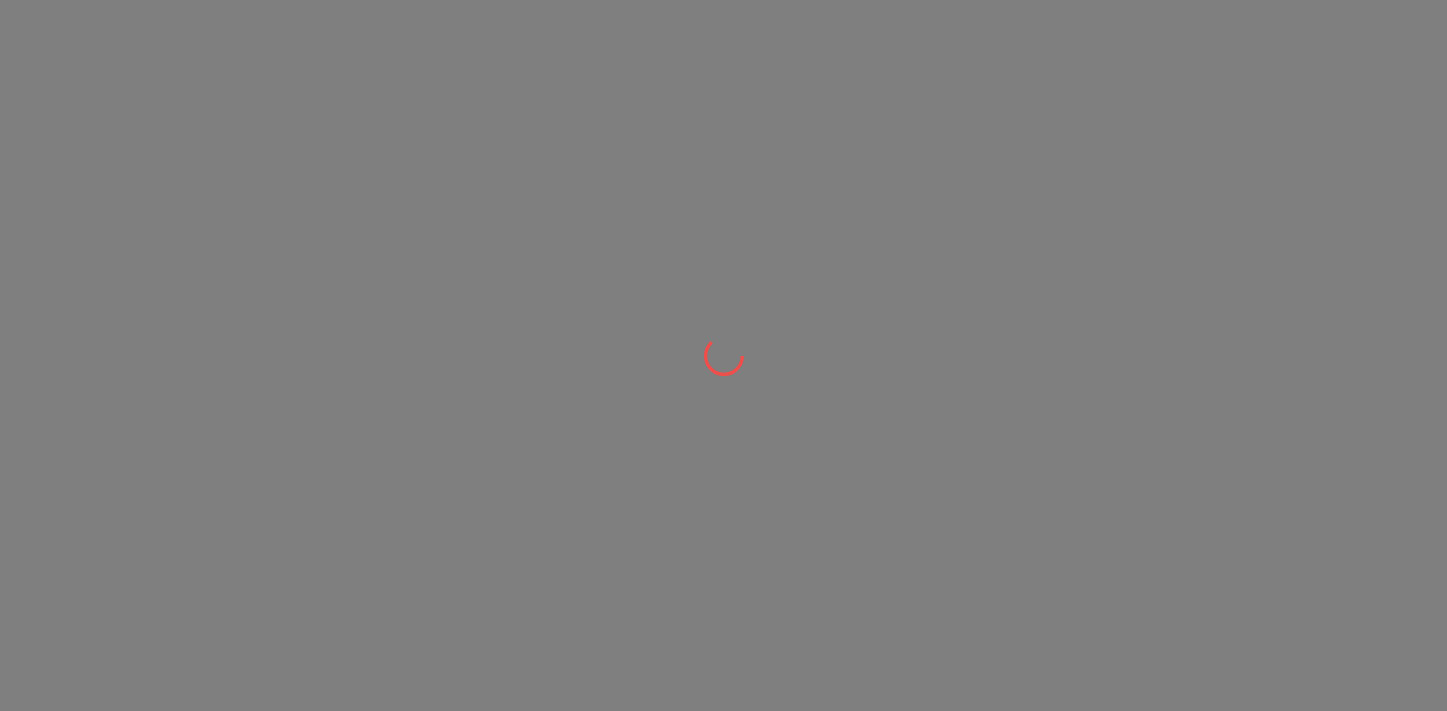 scroll, scrollTop: 0, scrollLeft: 0, axis: both 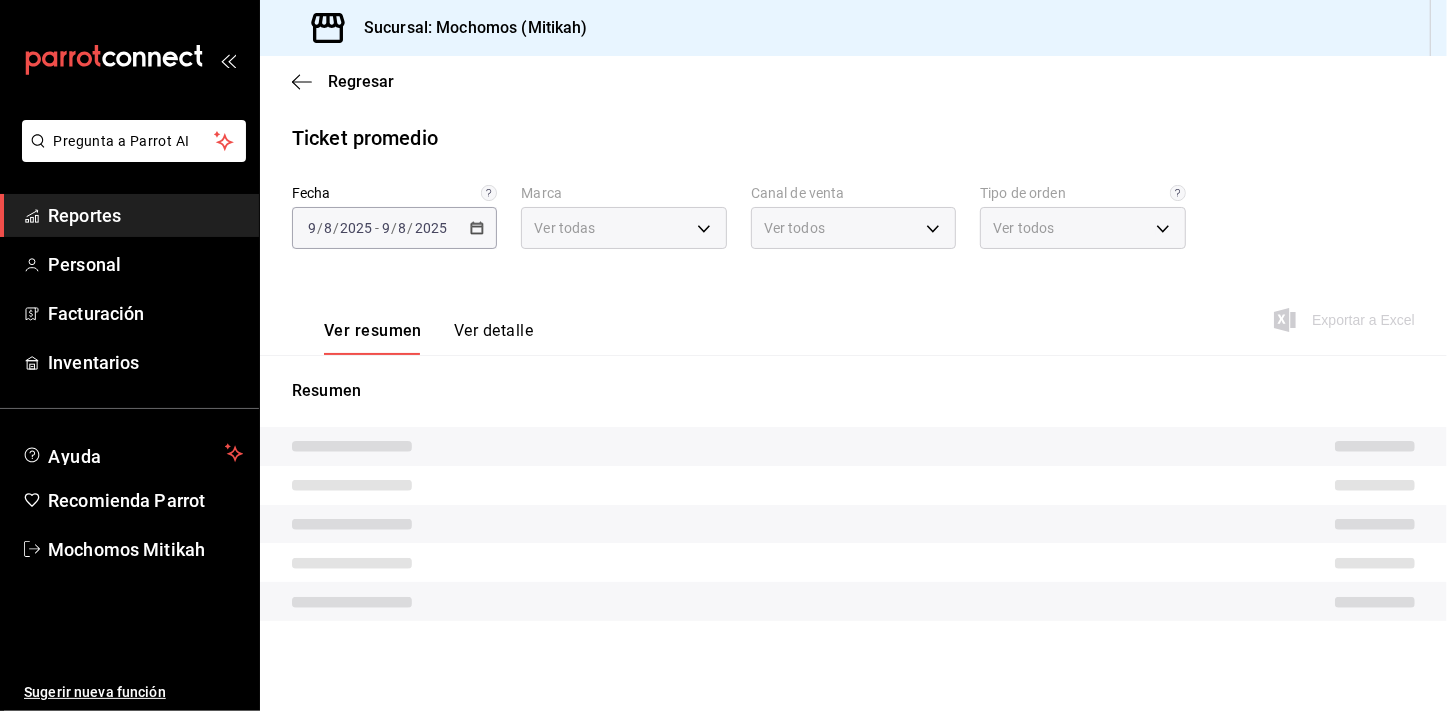 type on "d0e5f648-281b-433d-bf08-9501e0541b8c" 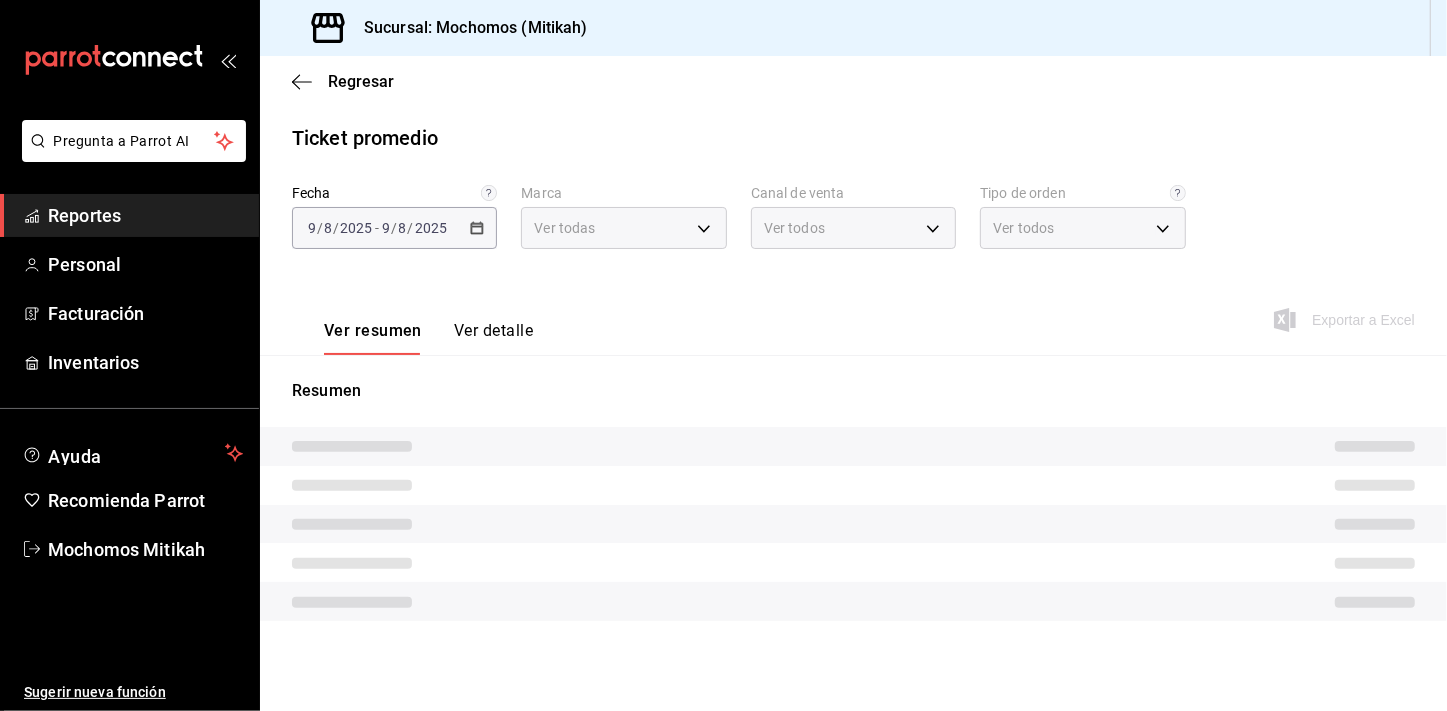 type on "PARROT,UBER_EATS,RAPPI,DIDI_FOOD,ONLINE" 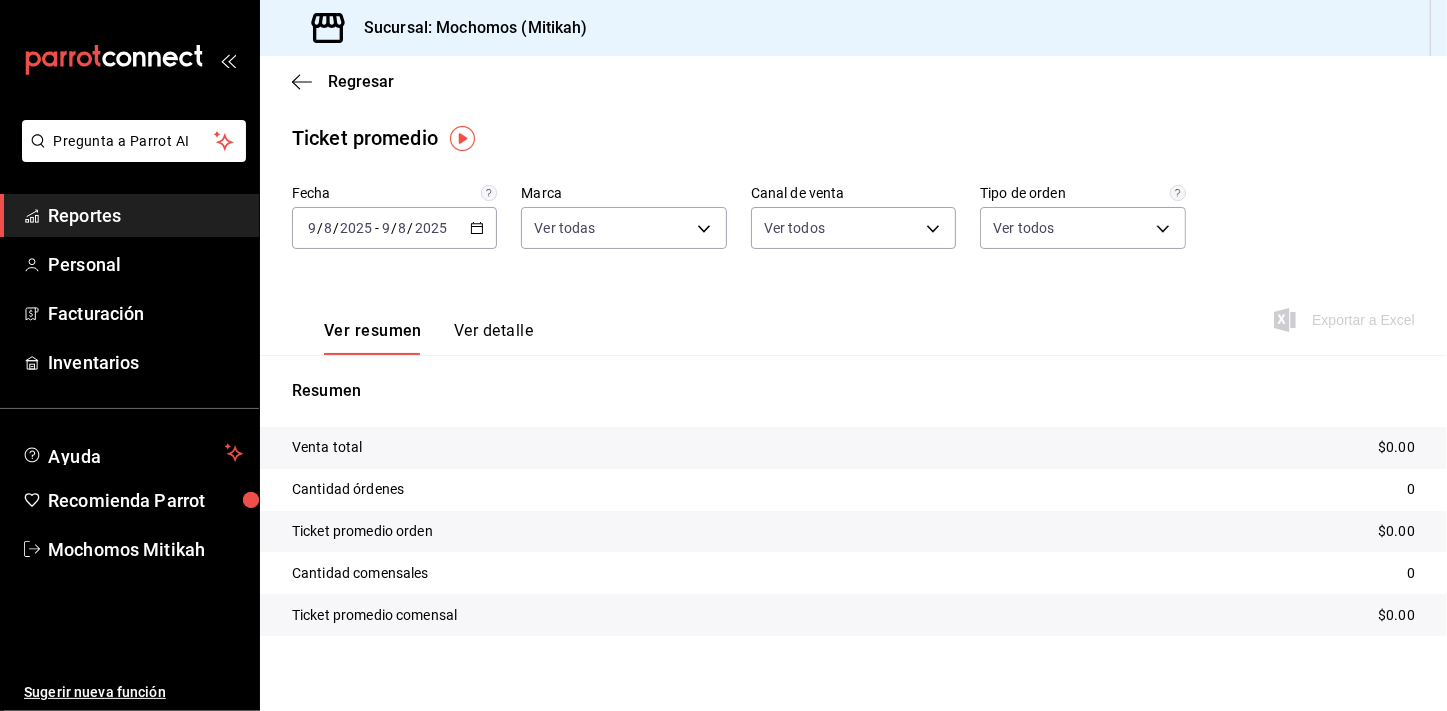 click on "Reportes" at bounding box center (145, 215) 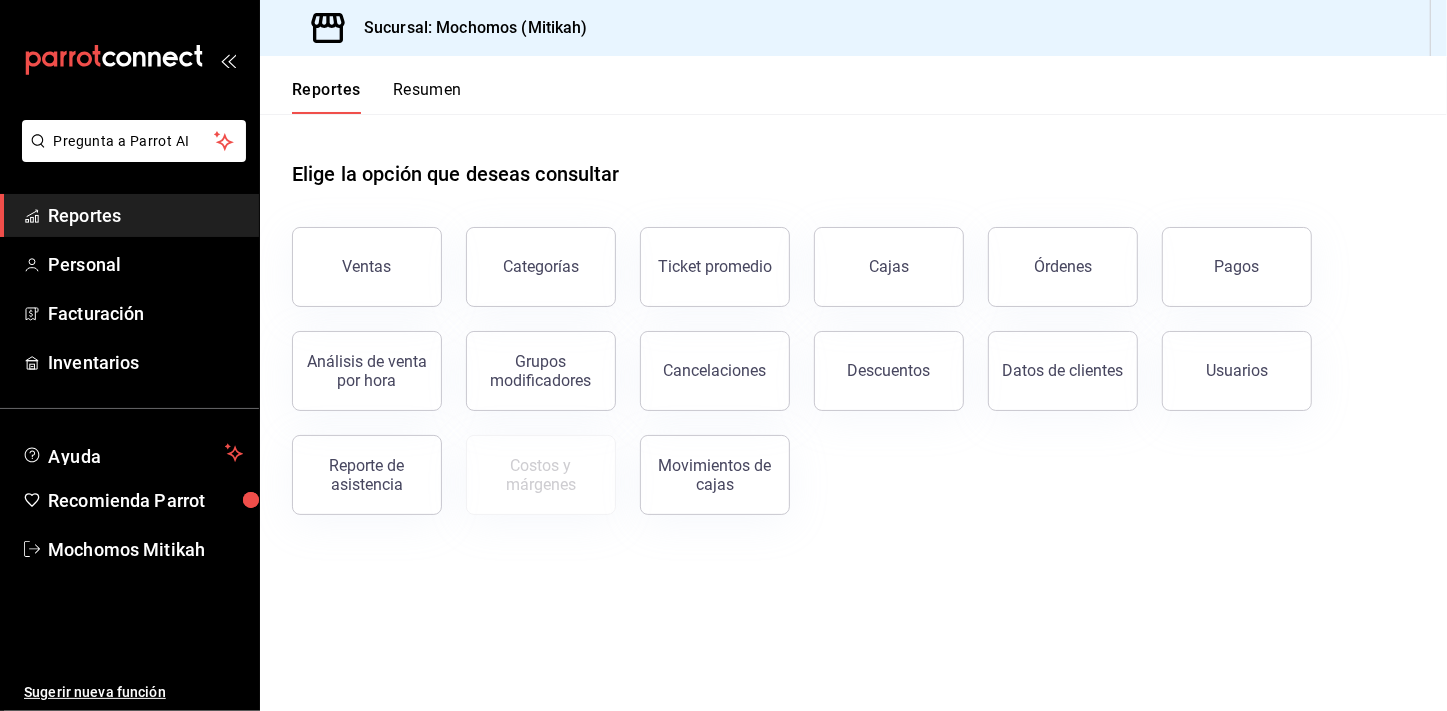 click on "Reportes" at bounding box center (145, 215) 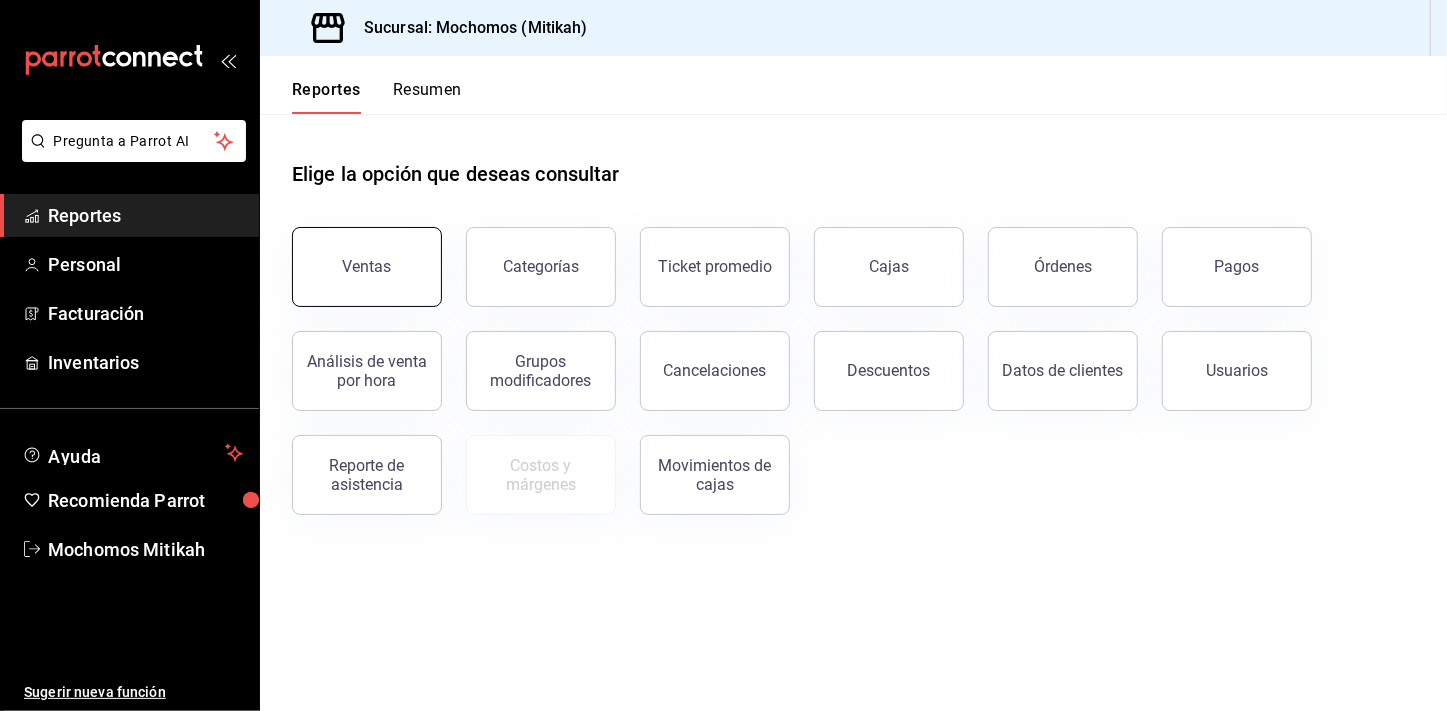 click on "Ventas" at bounding box center [367, 267] 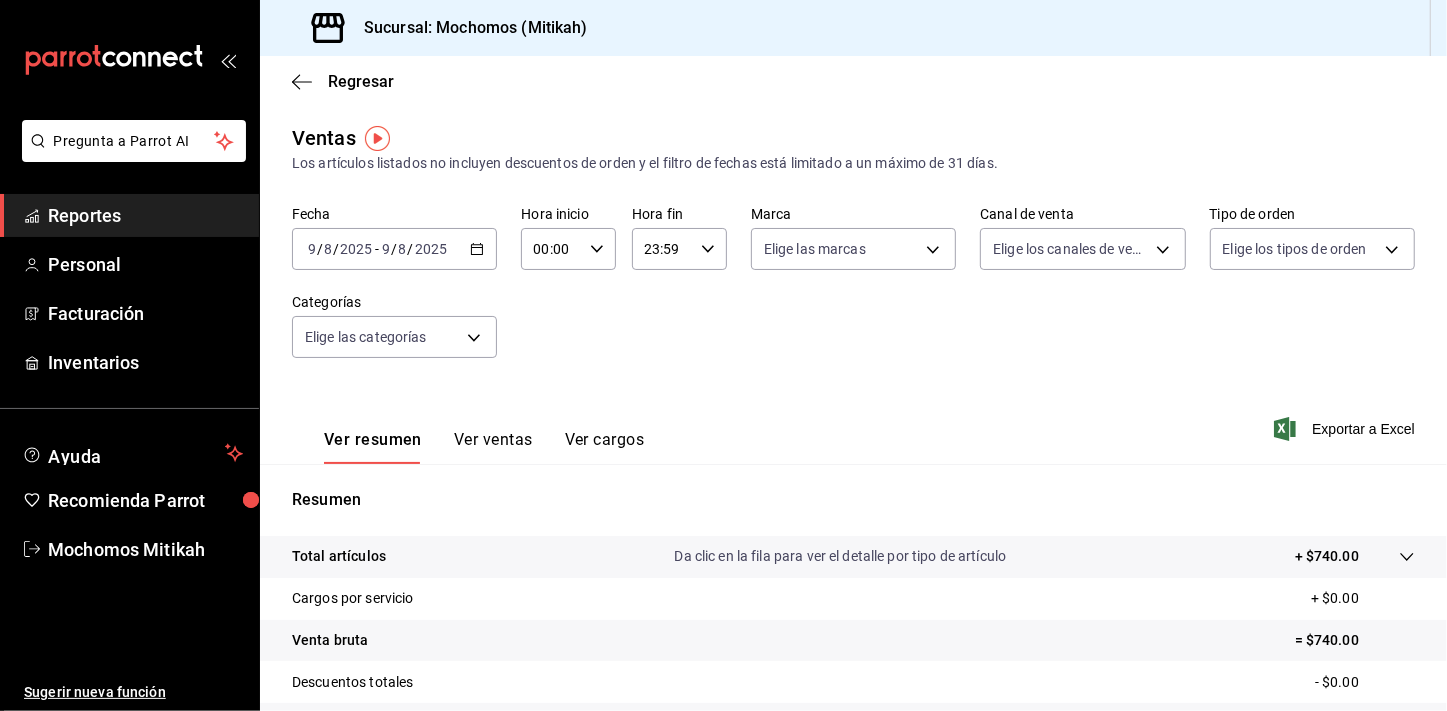 click 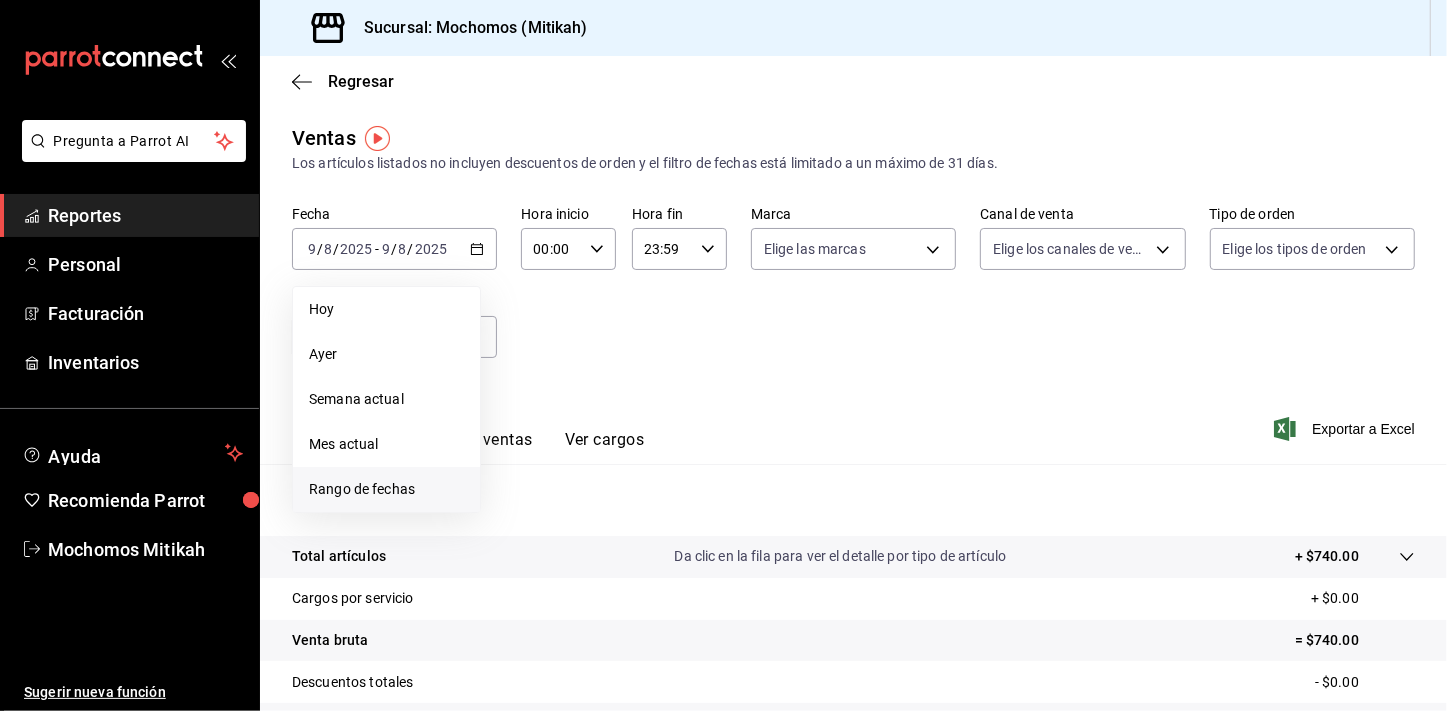 click on "Rango de fechas" at bounding box center [386, 489] 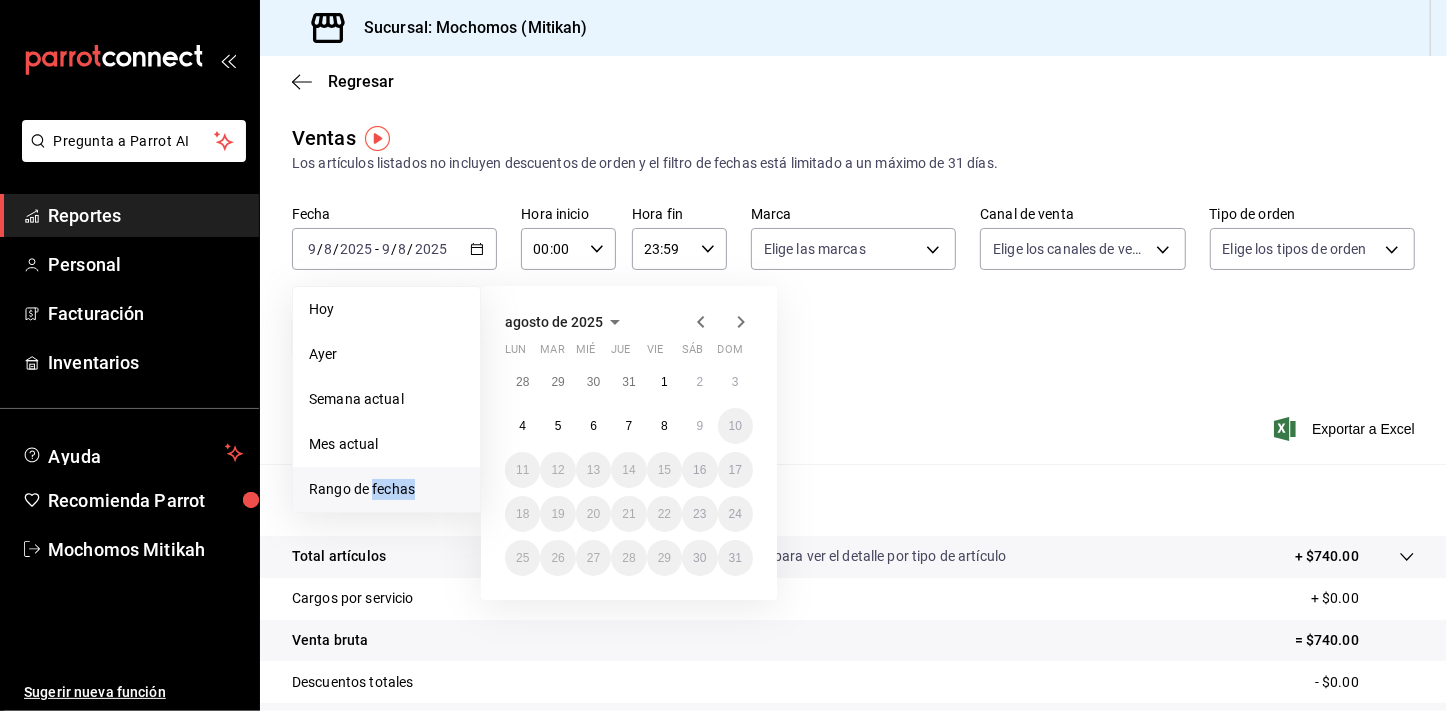 click on "Rango de fechas" at bounding box center [386, 489] 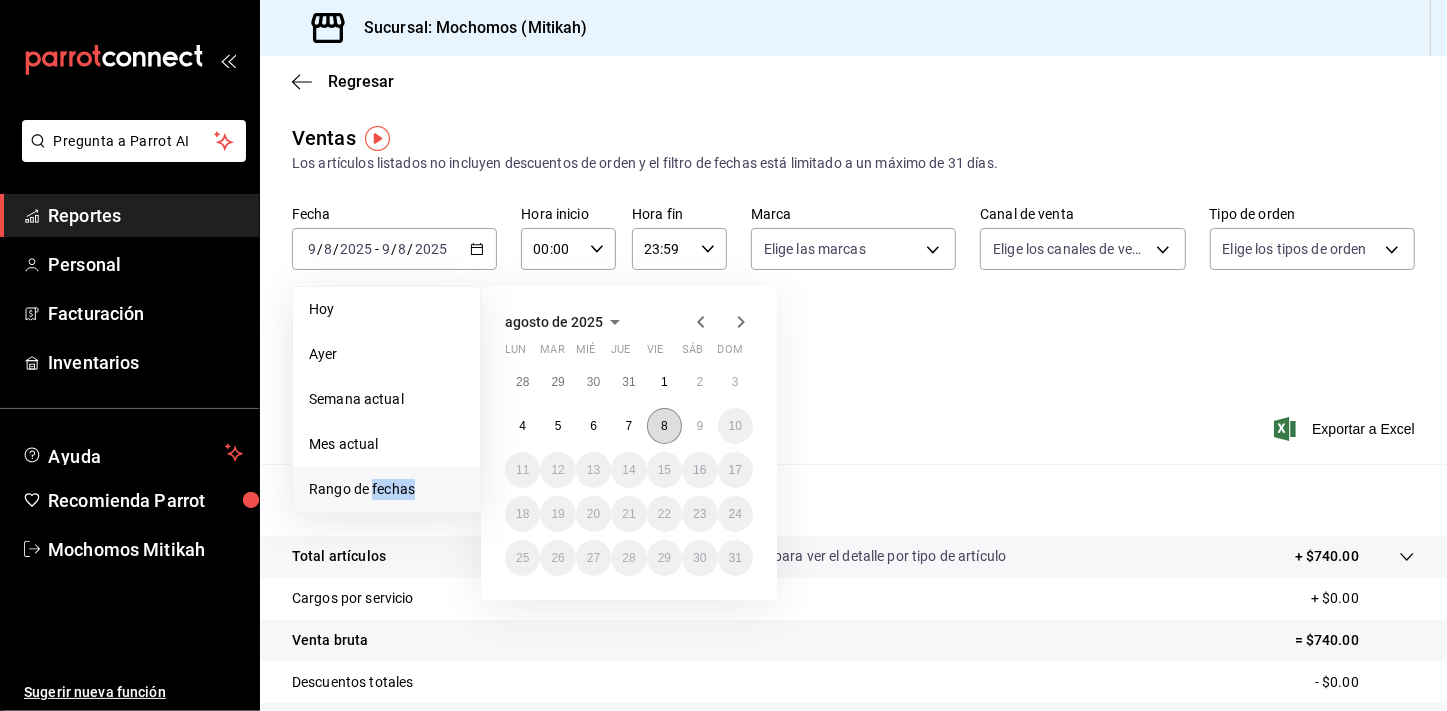 click on "8" at bounding box center (664, 426) 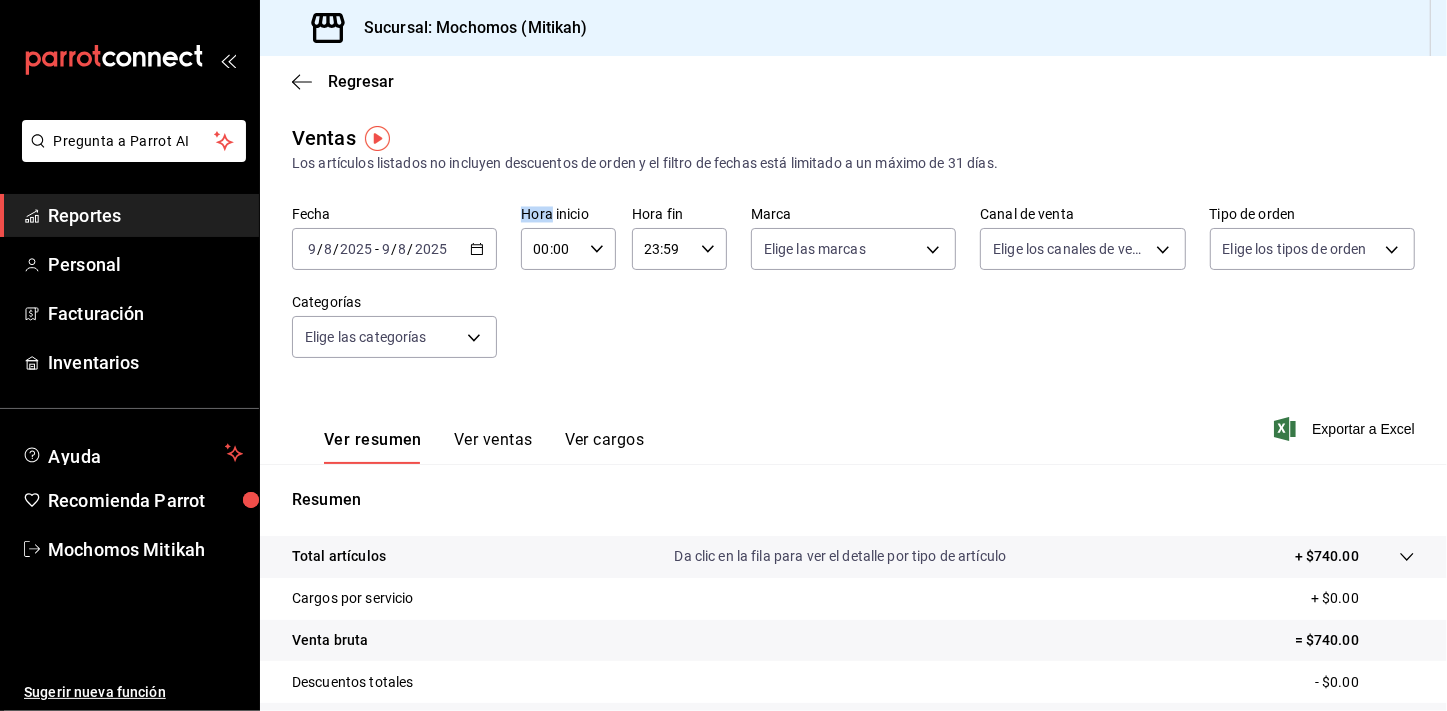 click 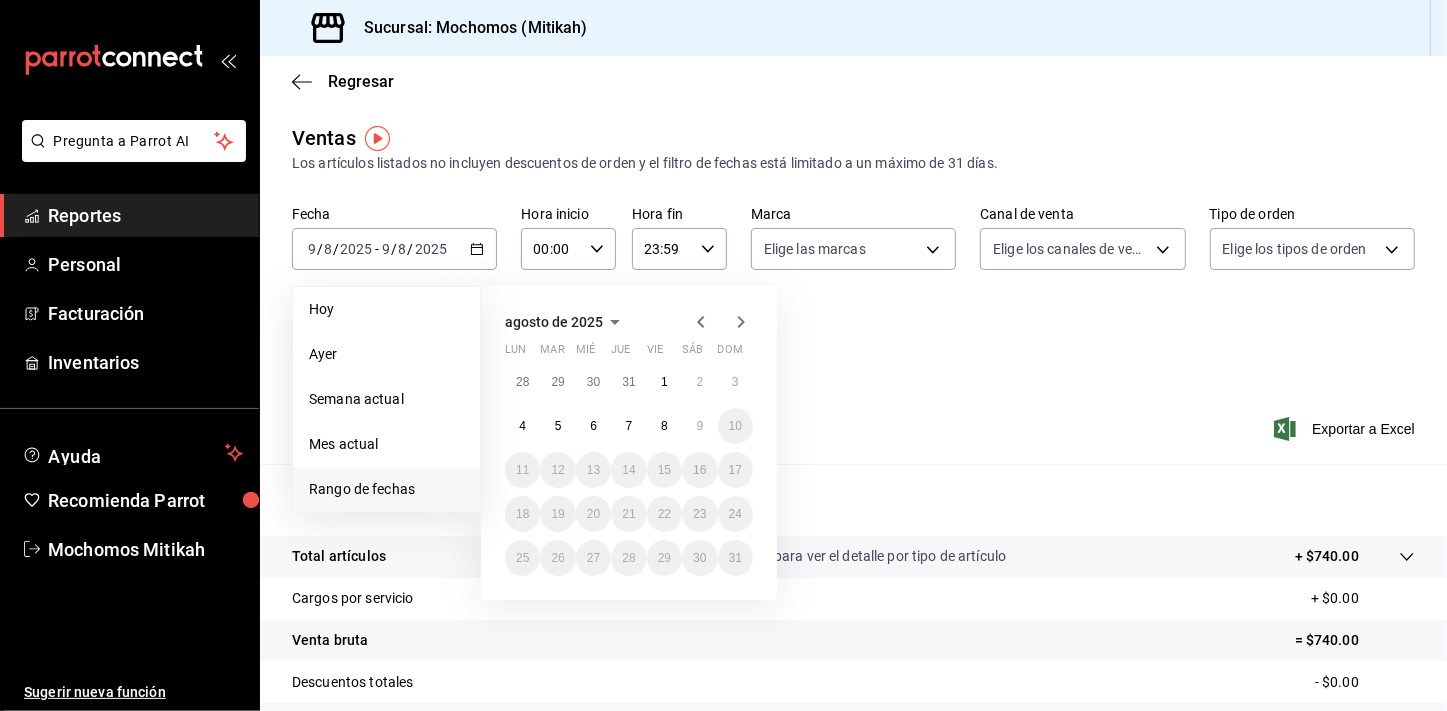 click on "Rango de fechas" at bounding box center (386, 489) 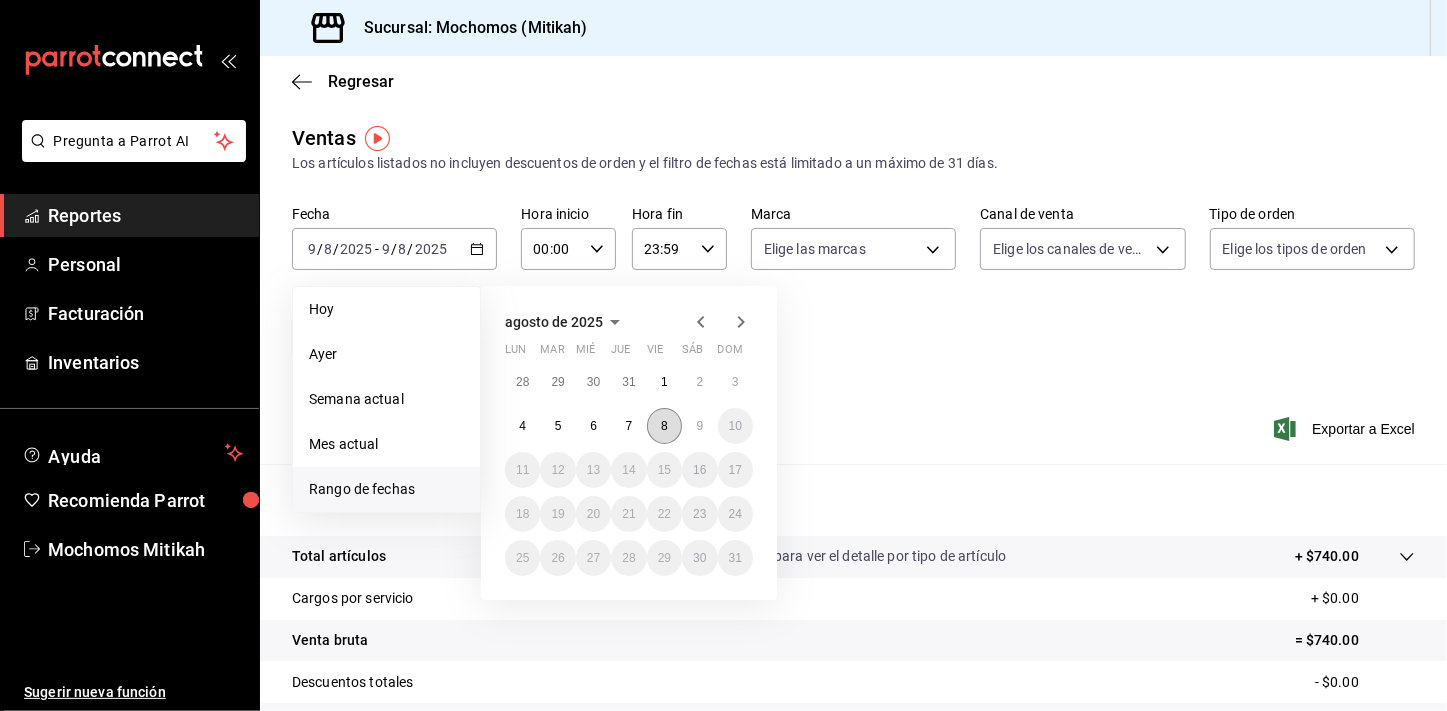click on "8" at bounding box center [664, 426] 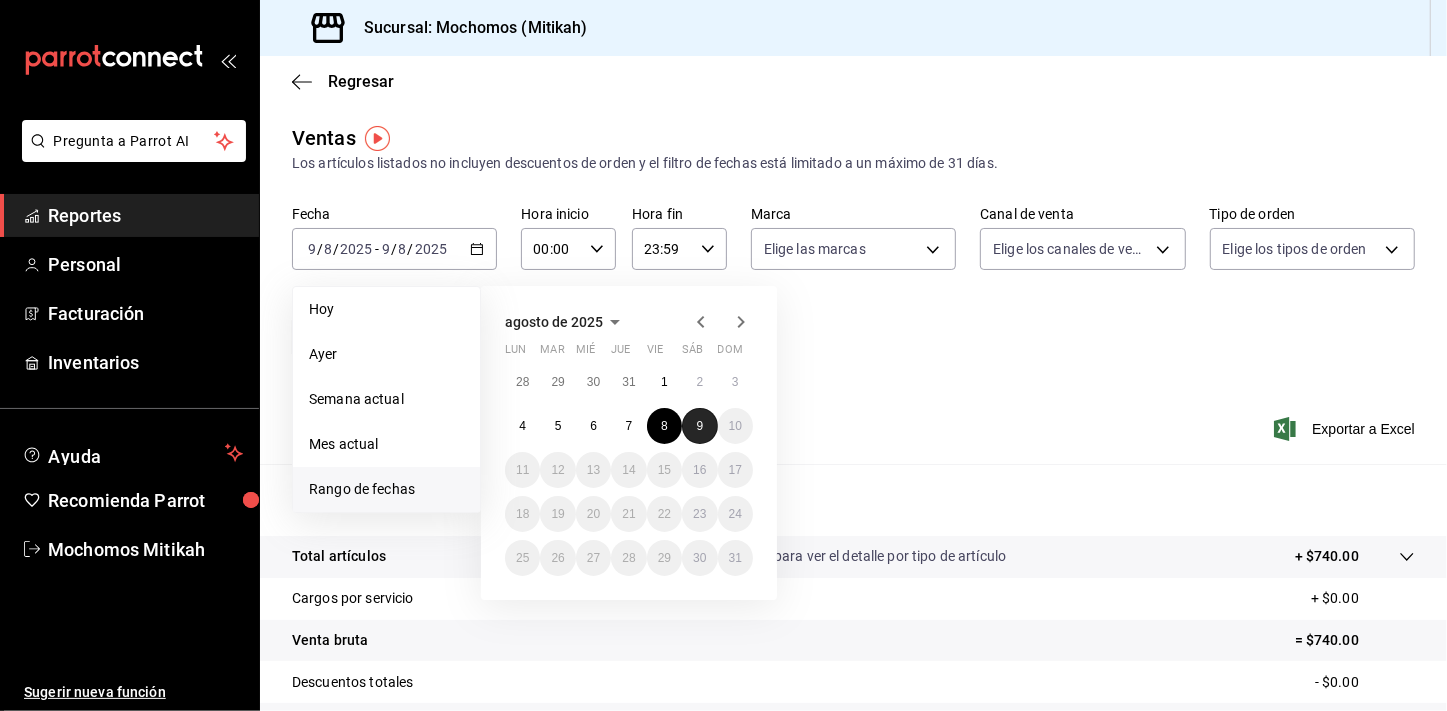 click on "9" at bounding box center (699, 426) 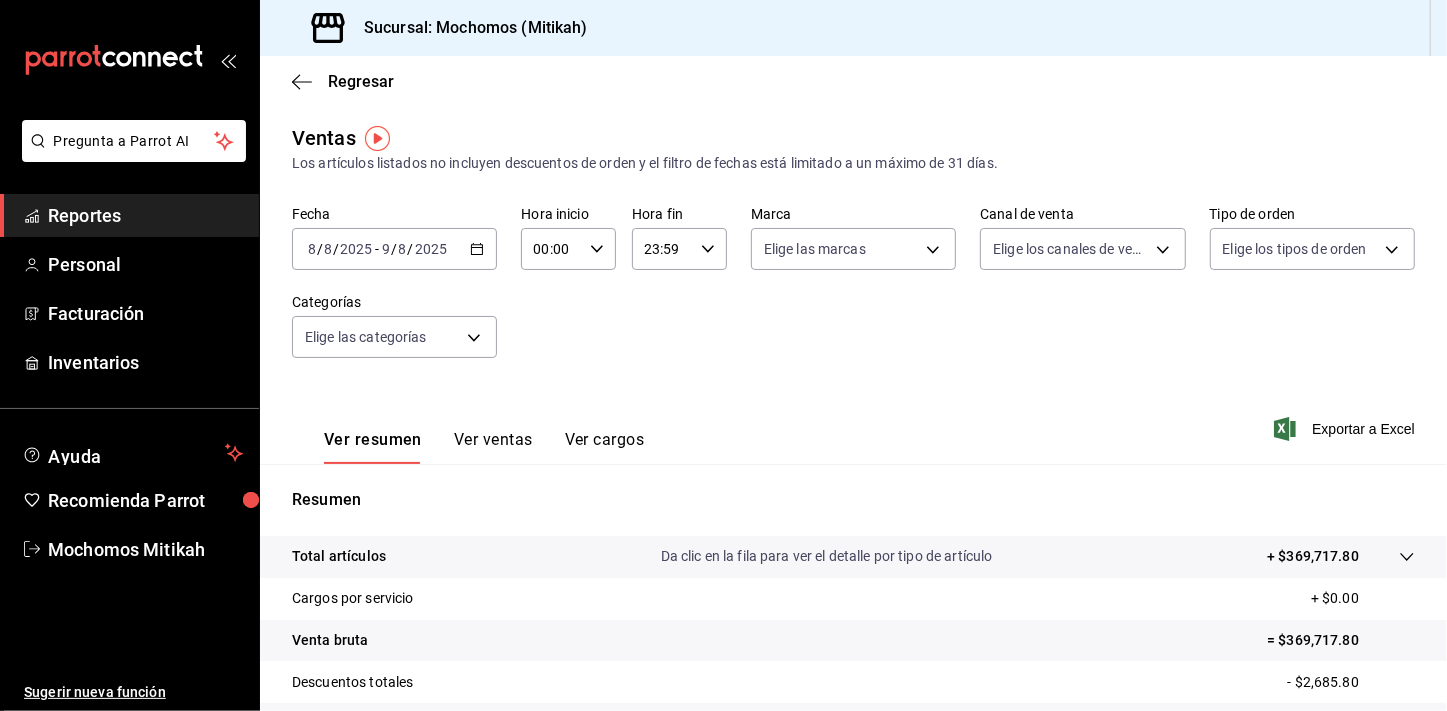 click on "00:00 Hora inicio" at bounding box center [568, 249] 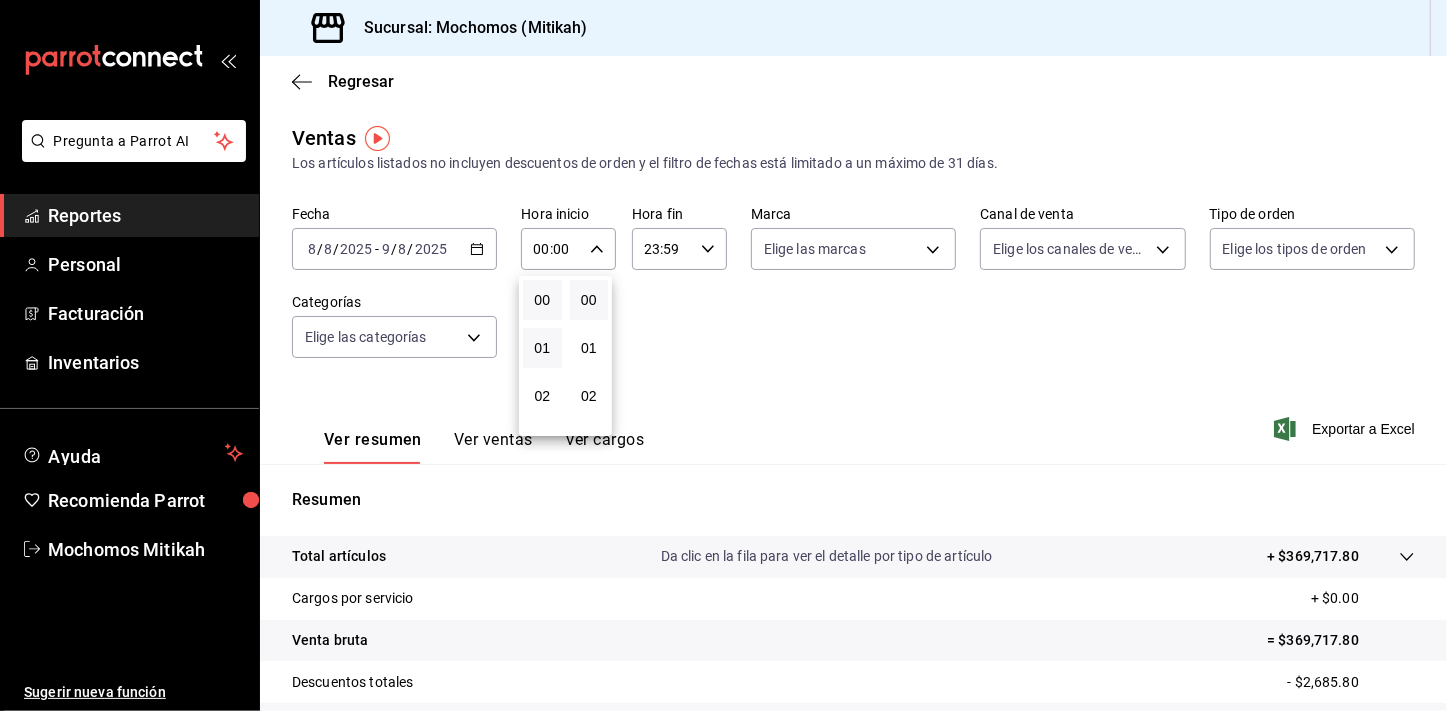 click on "01" at bounding box center (542, 348) 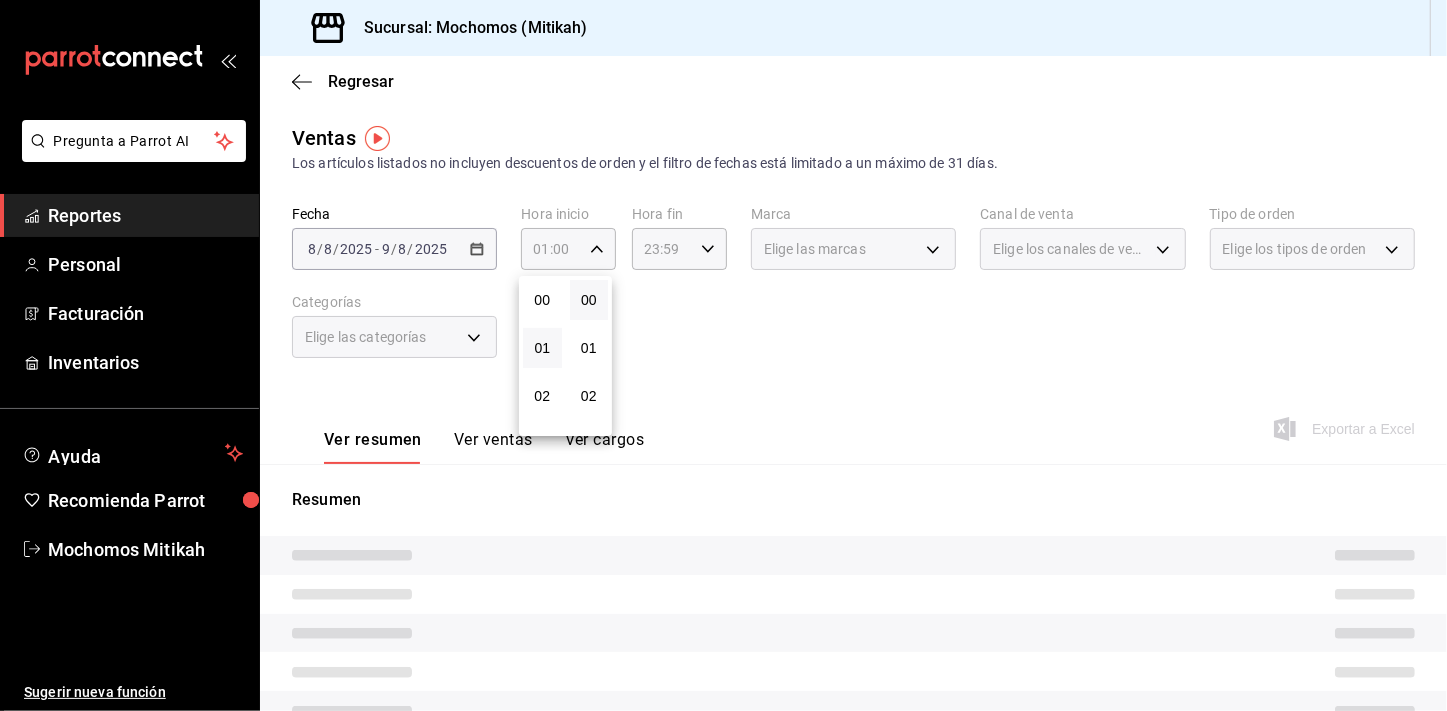type 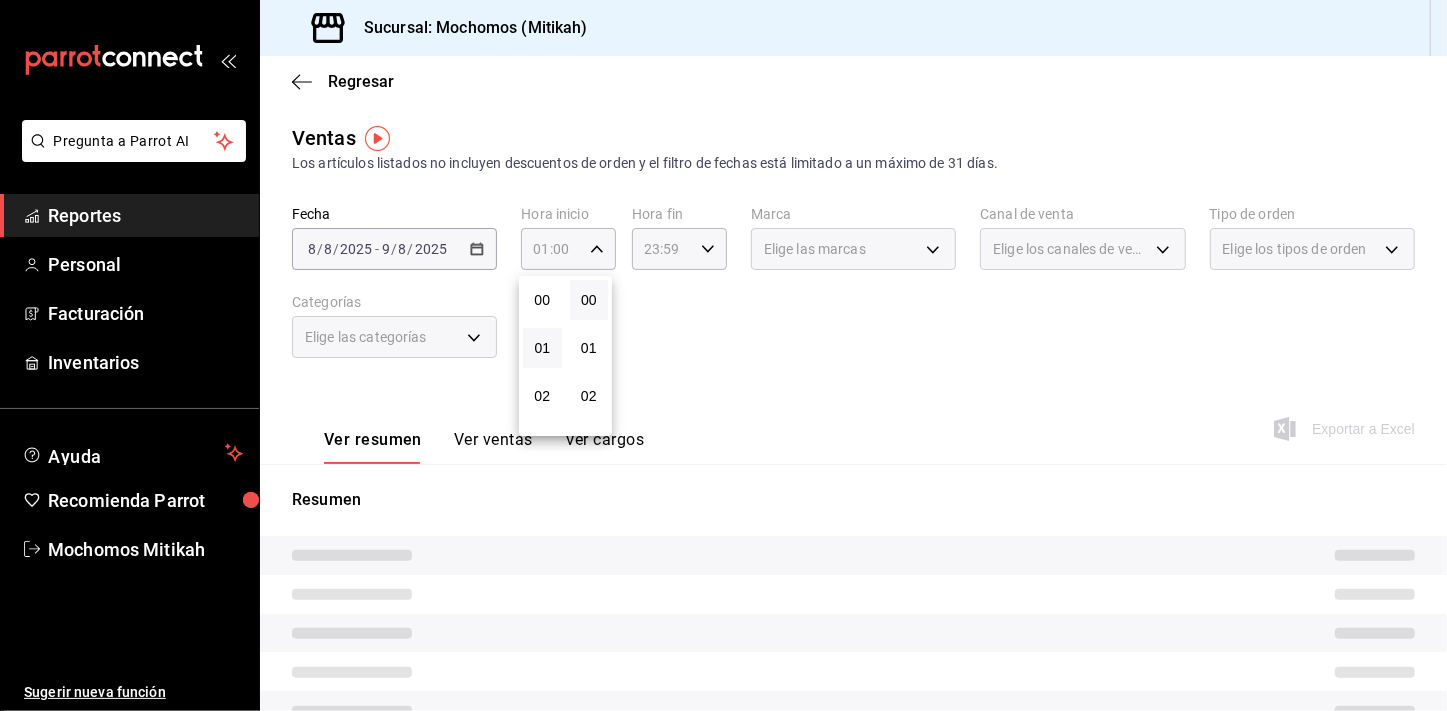 scroll, scrollTop: 36, scrollLeft: 0, axis: vertical 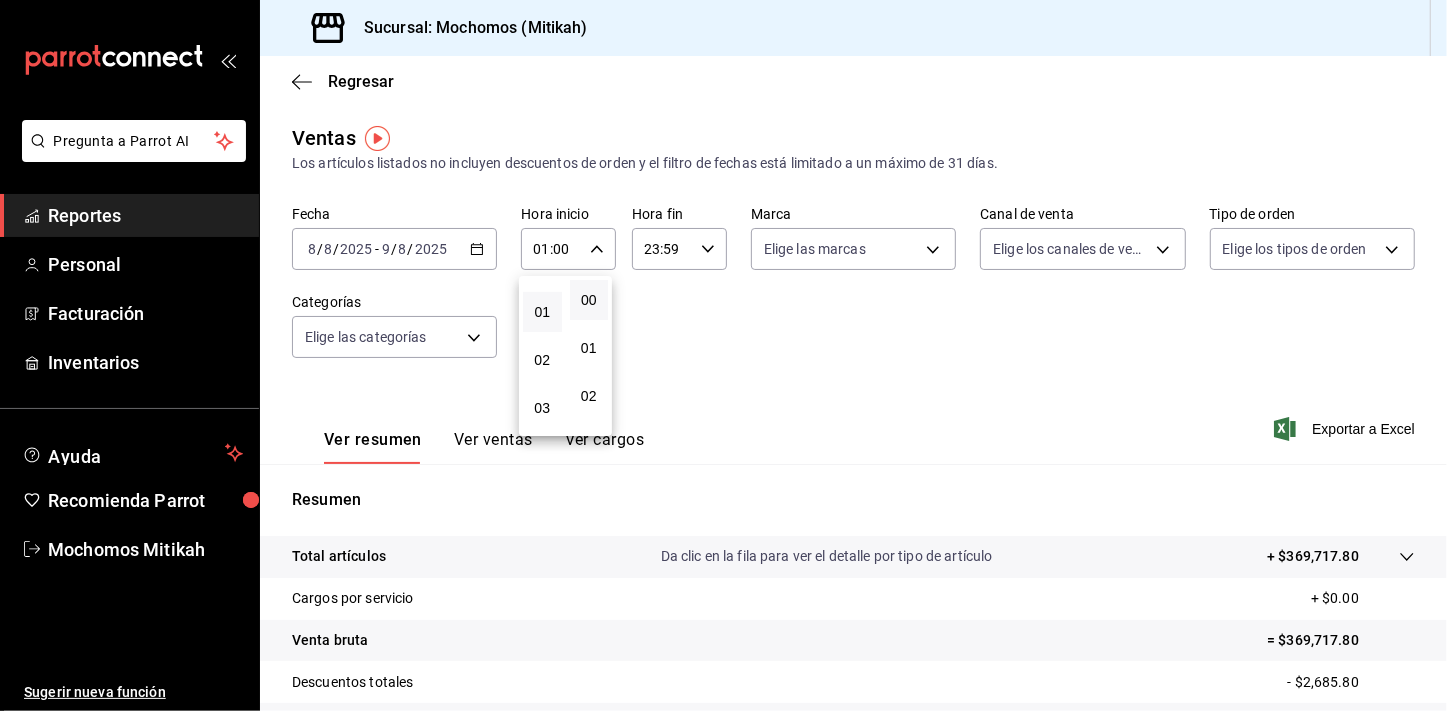 click at bounding box center [723, 355] 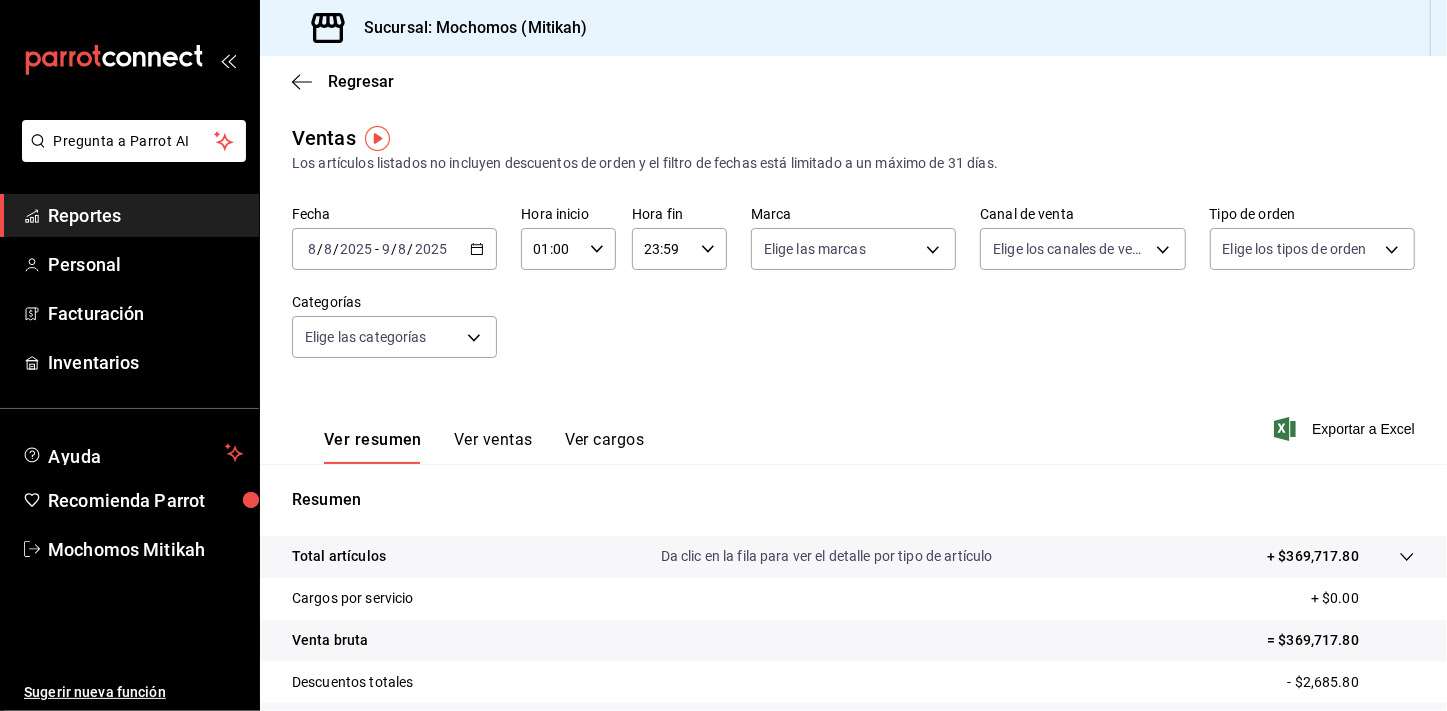 click on "Reportes" at bounding box center (145, 215) 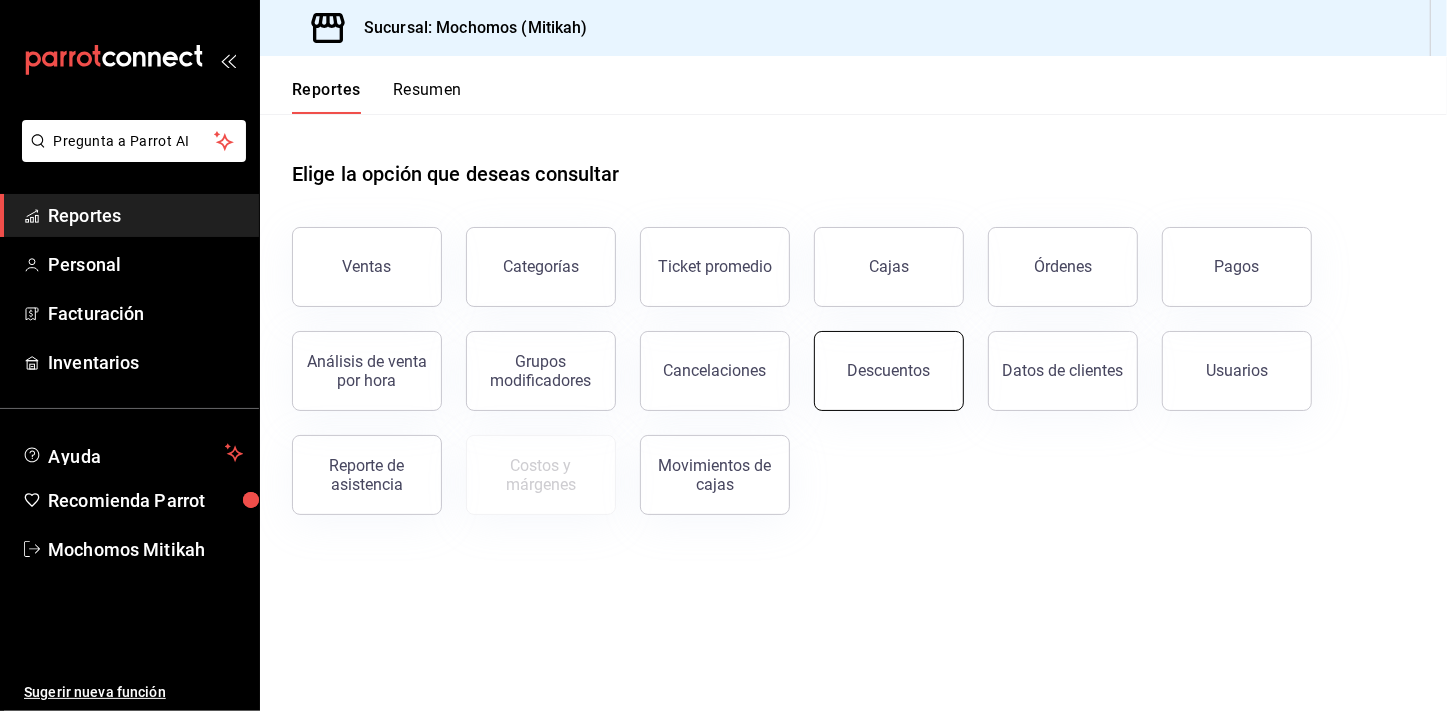 click on "Descuentos" at bounding box center [889, 371] 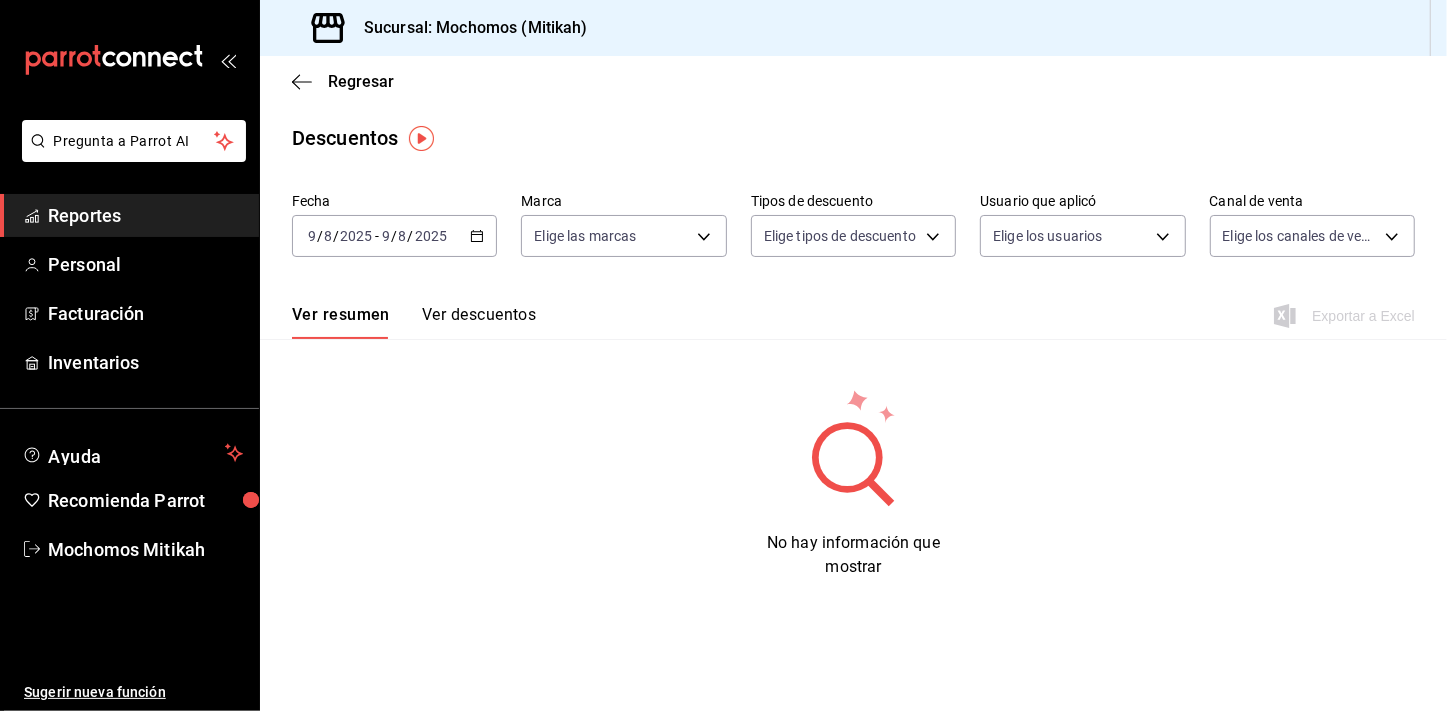 click 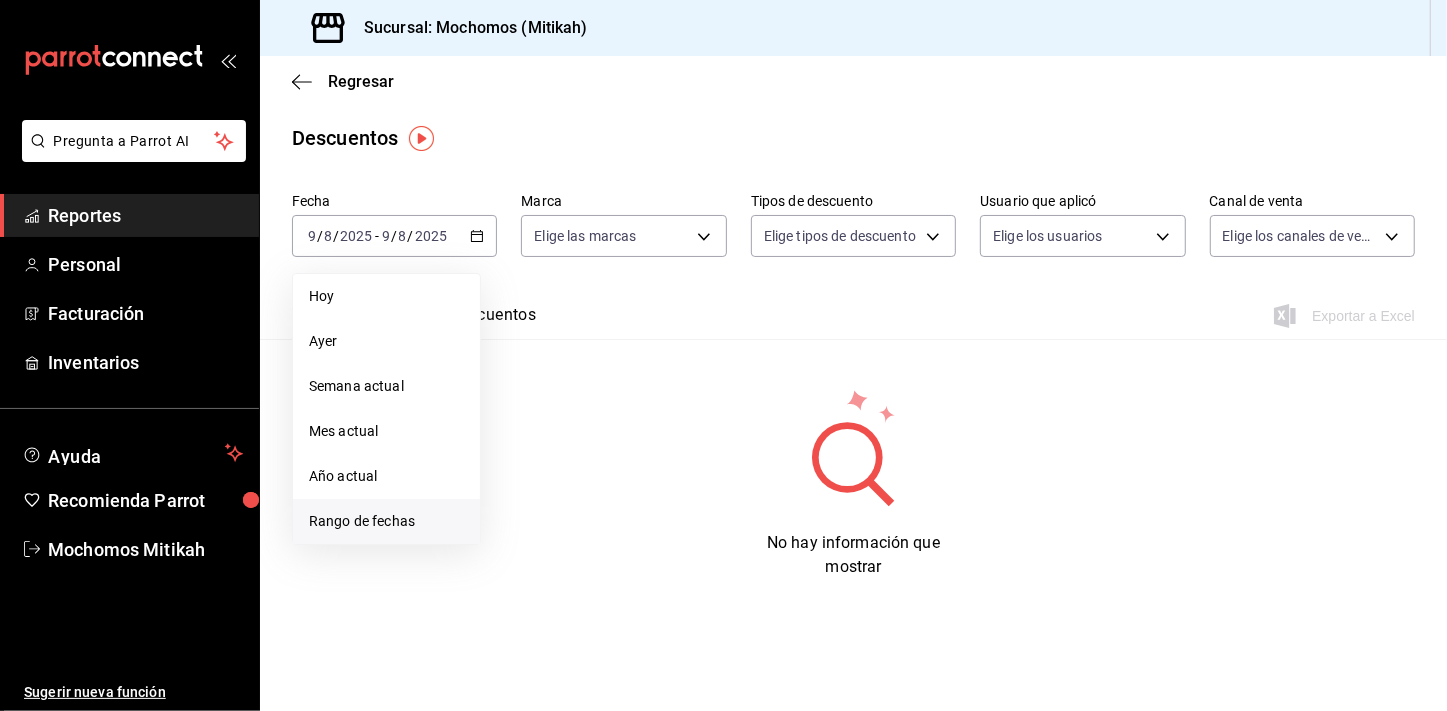 click on "Rango de fechas" at bounding box center (386, 521) 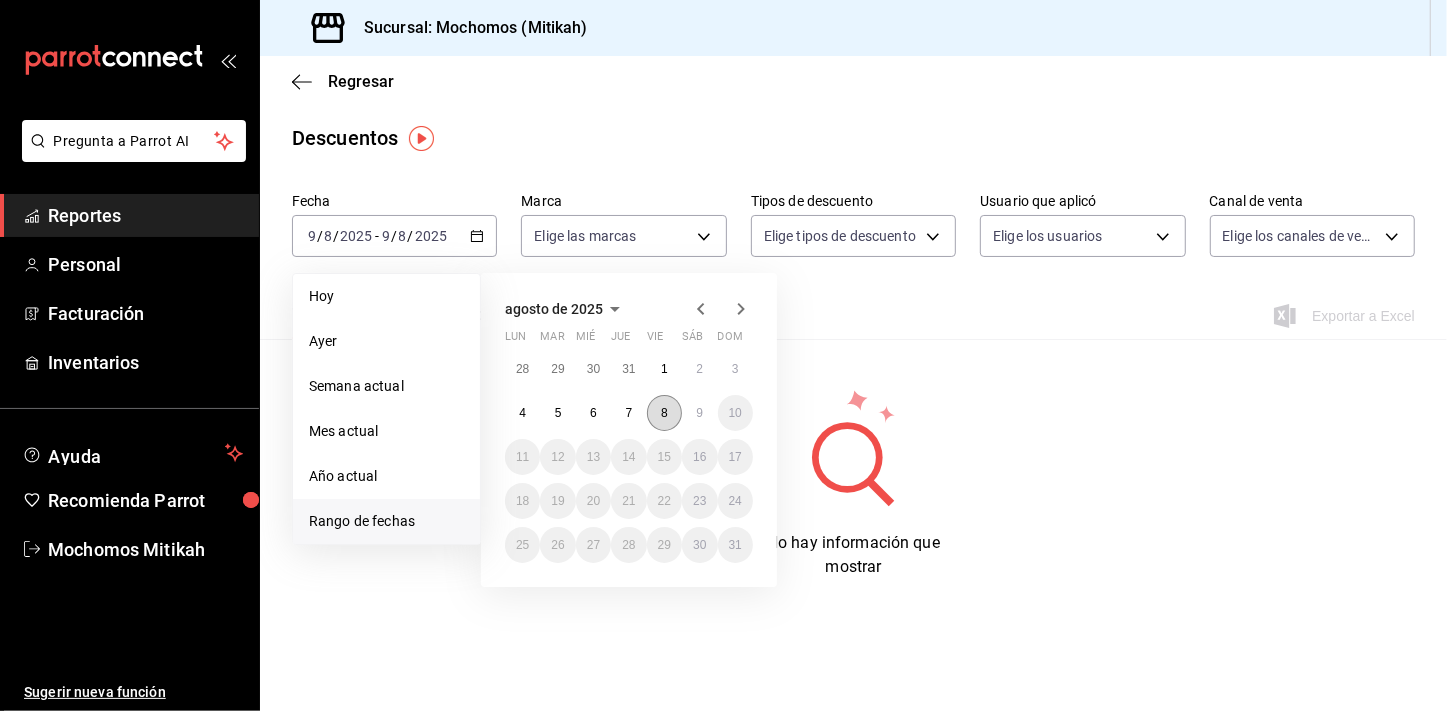 click on "8" at bounding box center [664, 413] 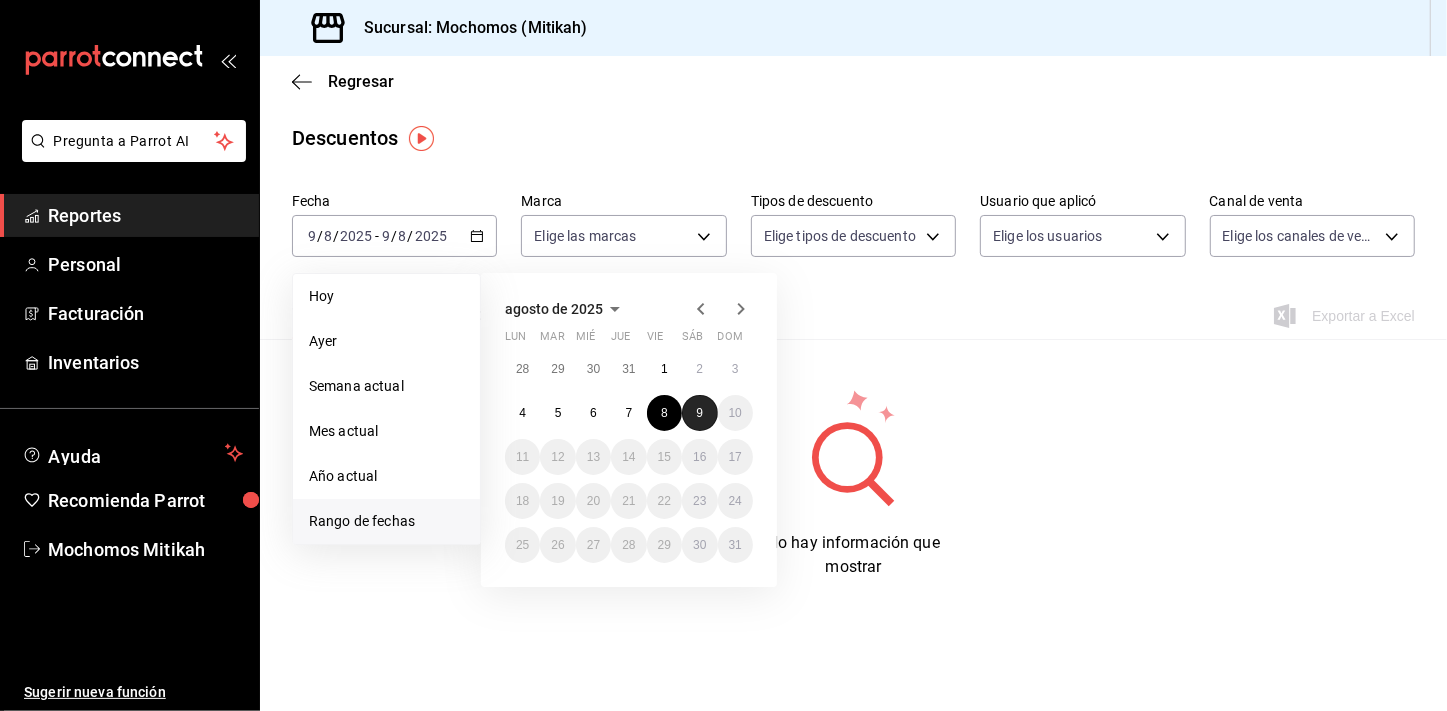 click on "9" at bounding box center [699, 413] 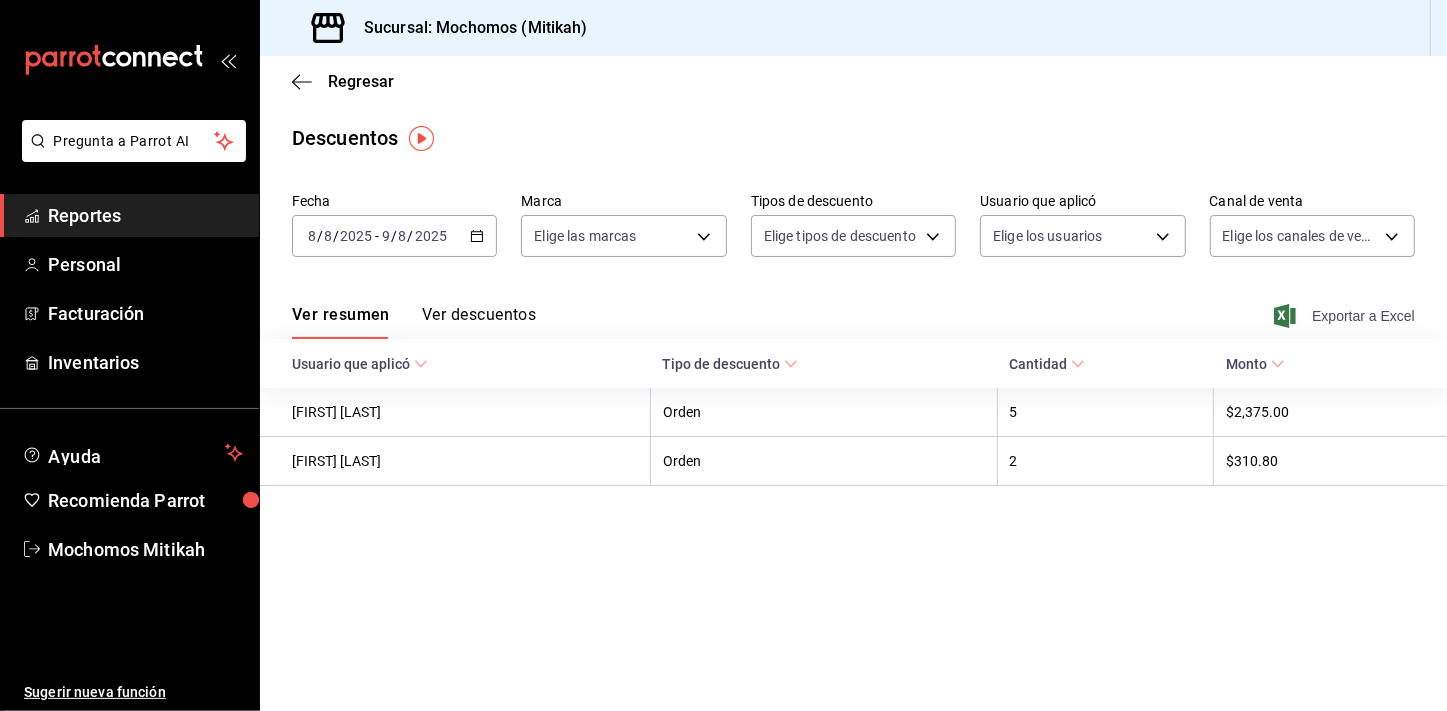 click on "Exportar a Excel" at bounding box center (1346, 316) 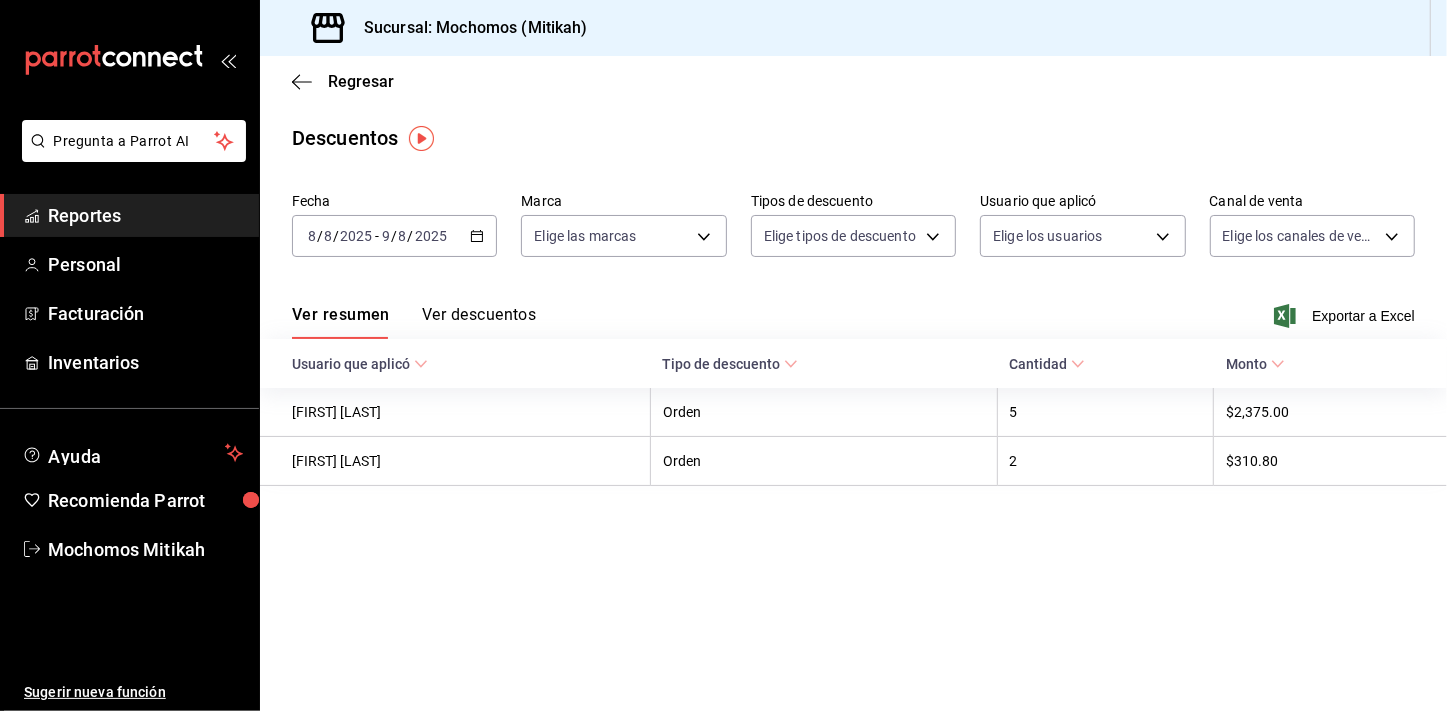 click on "Ver resumen Ver descuentos Exportar a Excel" at bounding box center [853, 310] 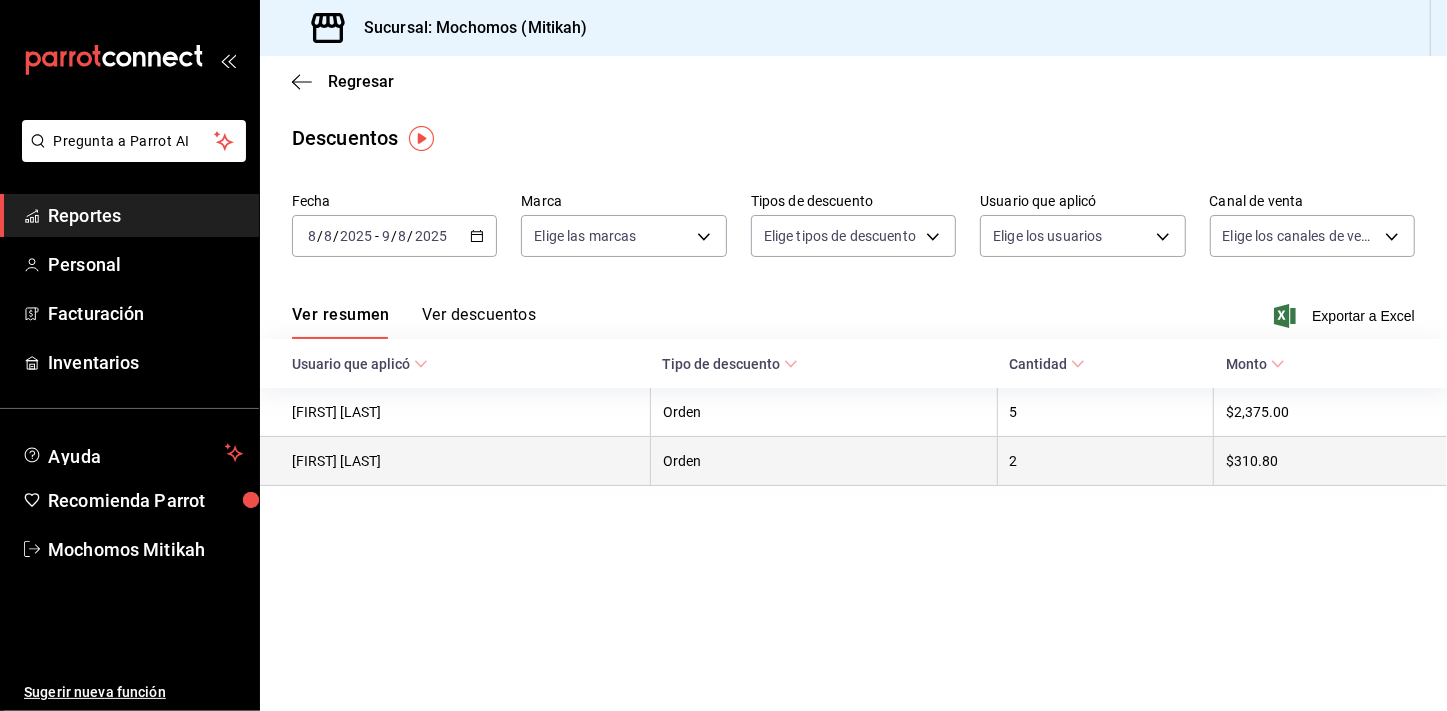 click on "Orden" at bounding box center (823, 461) 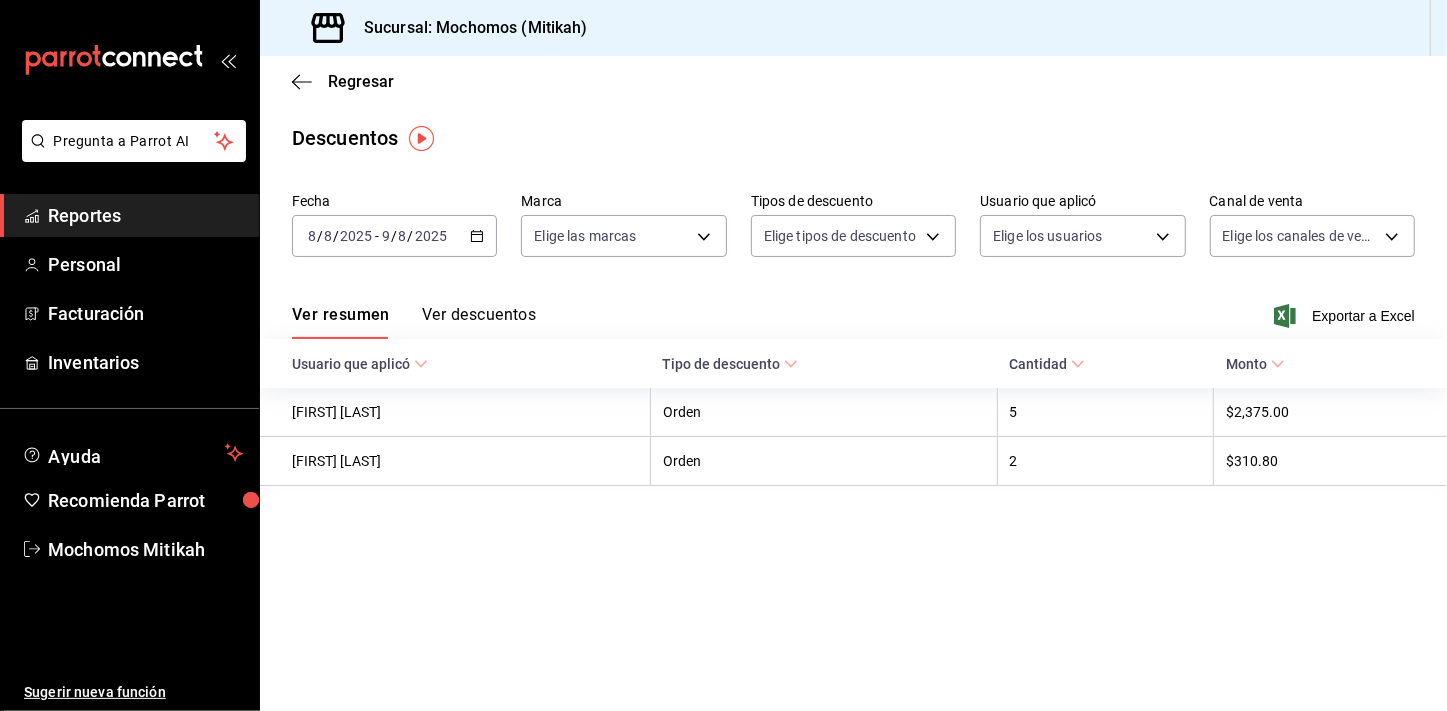 click on "Reportes" at bounding box center [145, 215] 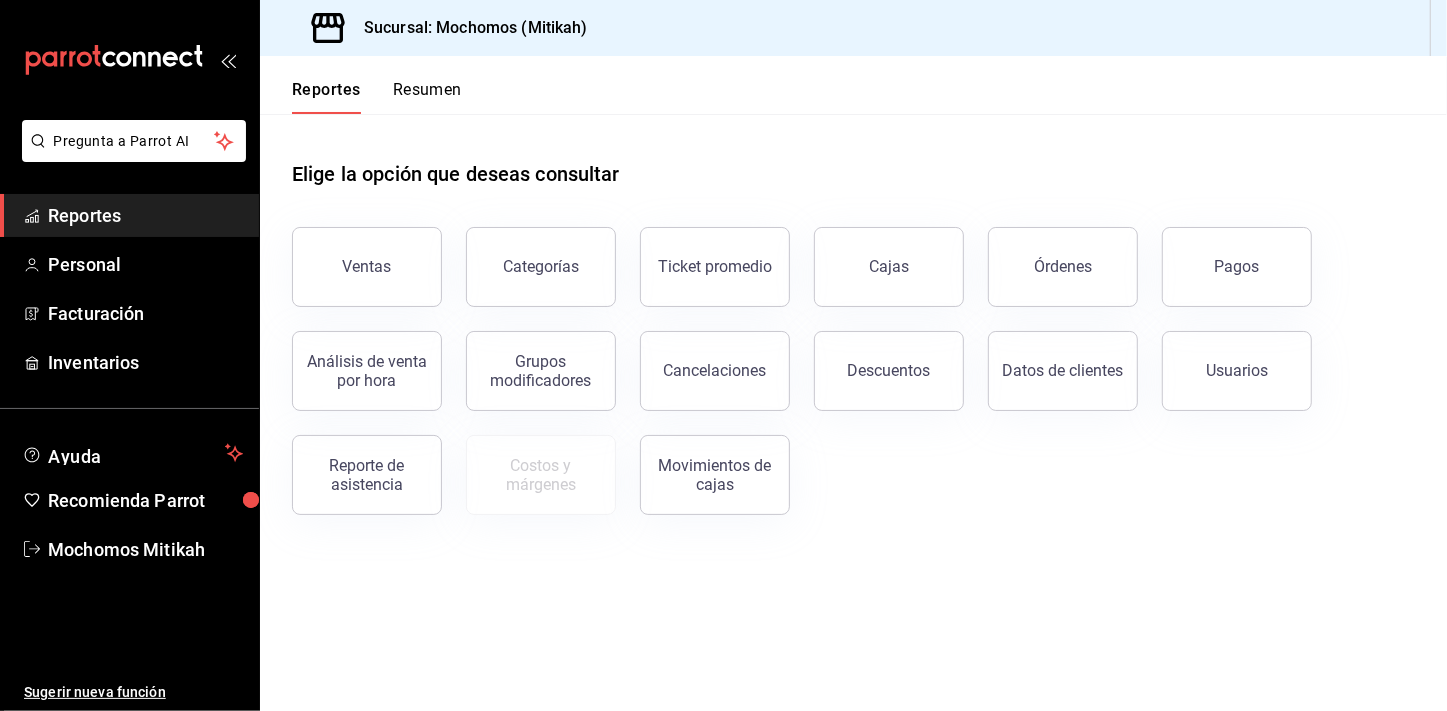 click on "Categorías" at bounding box center [529, 255] 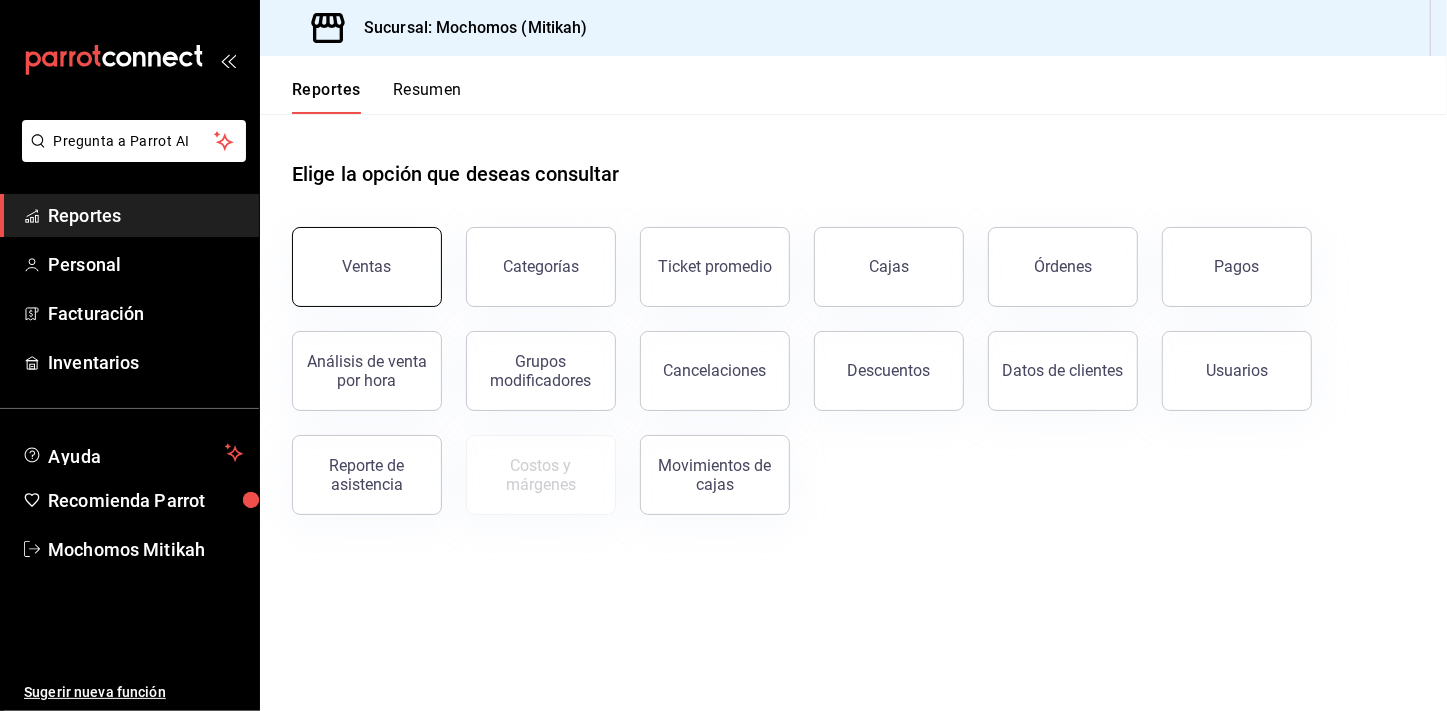 click on "Ventas" at bounding box center [355, 255] 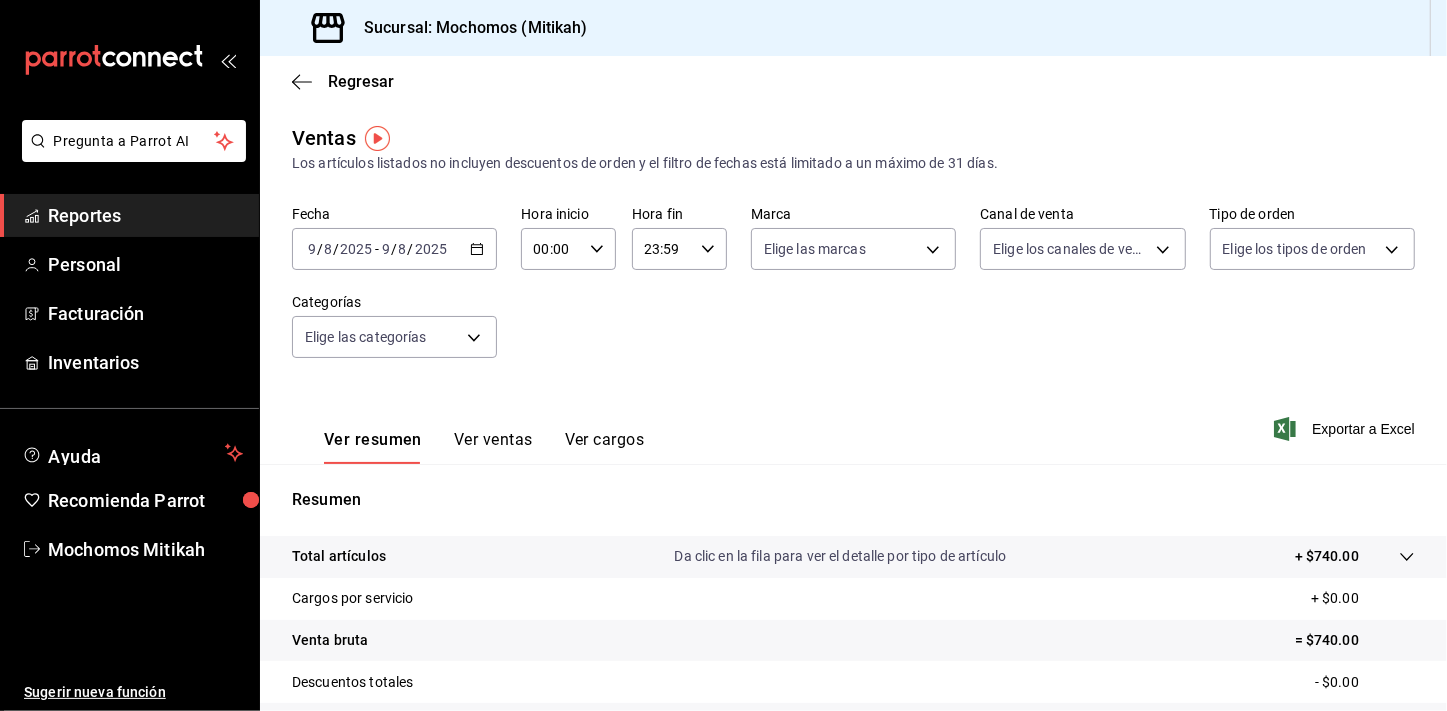 click on "Reportes" at bounding box center [145, 215] 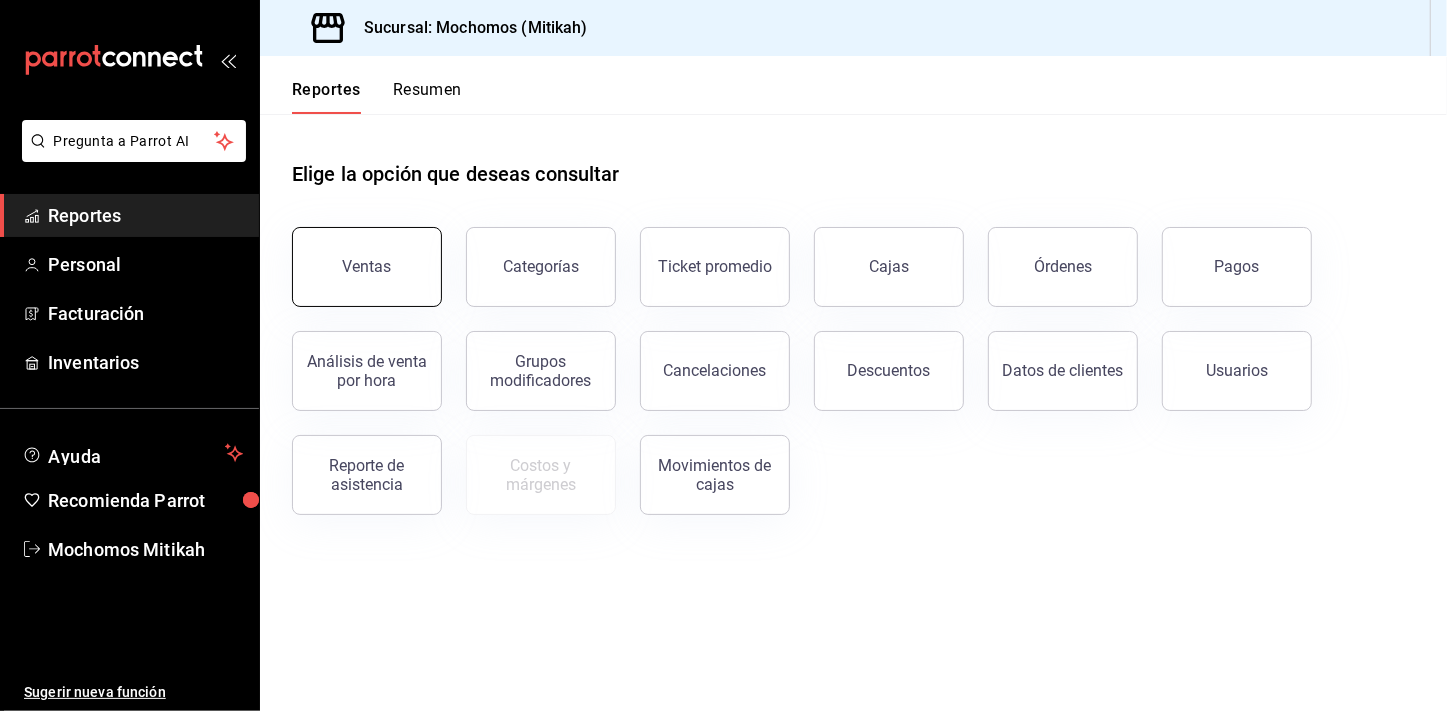 click on "Ventas" at bounding box center [367, 266] 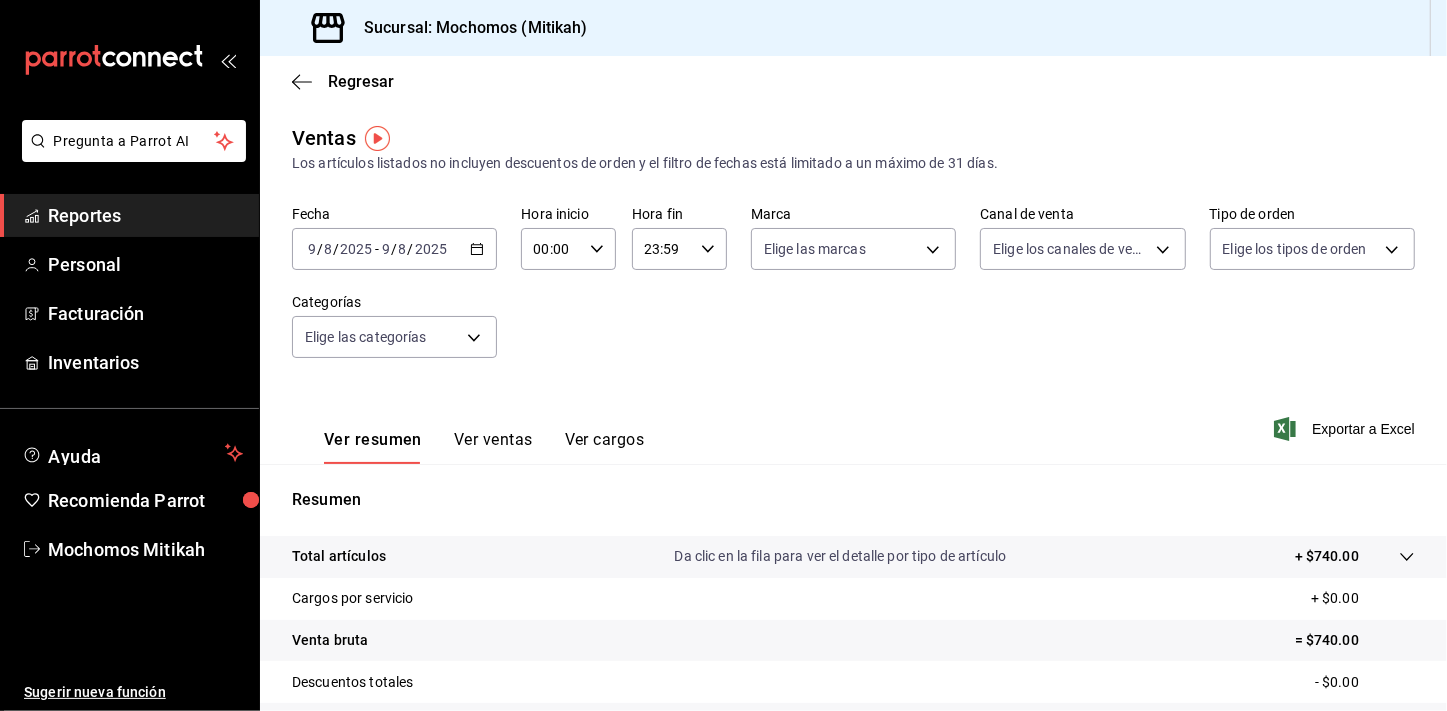 click 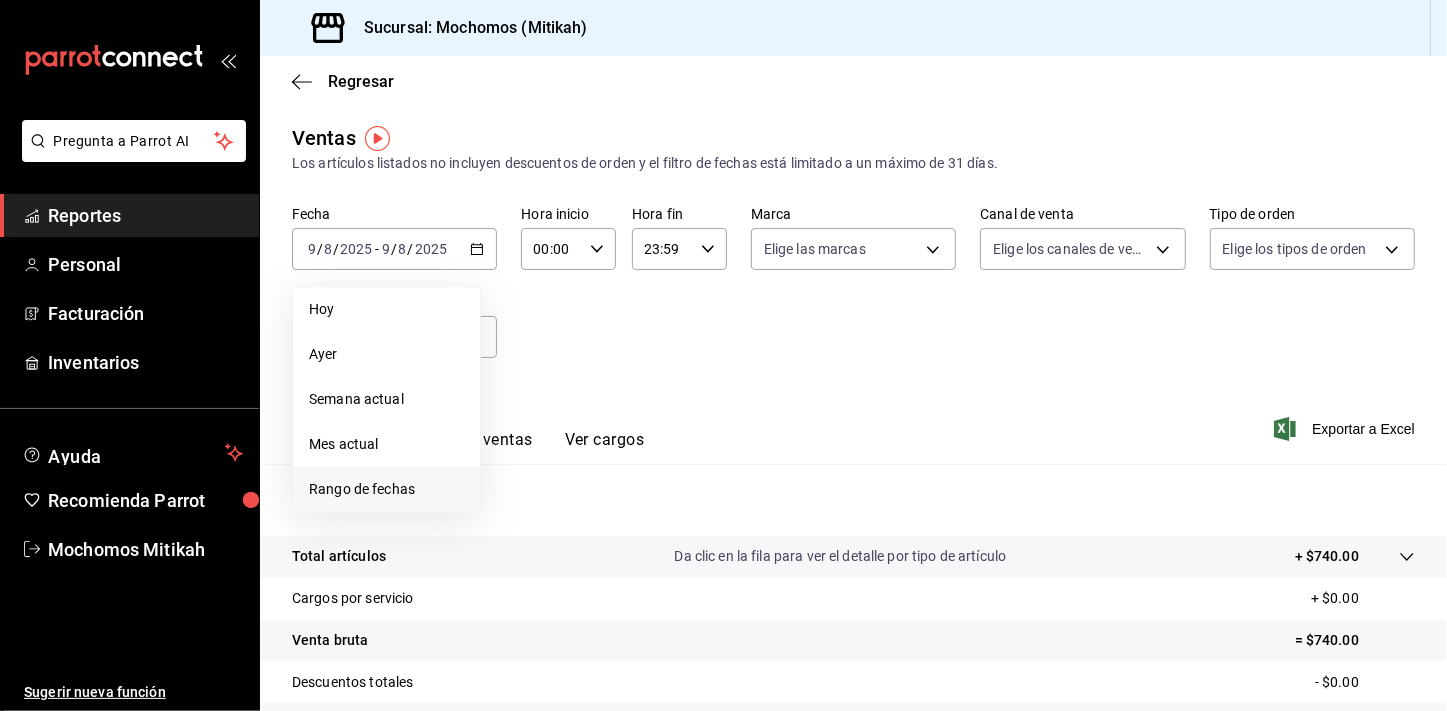 click on "Rango de fechas" at bounding box center [386, 489] 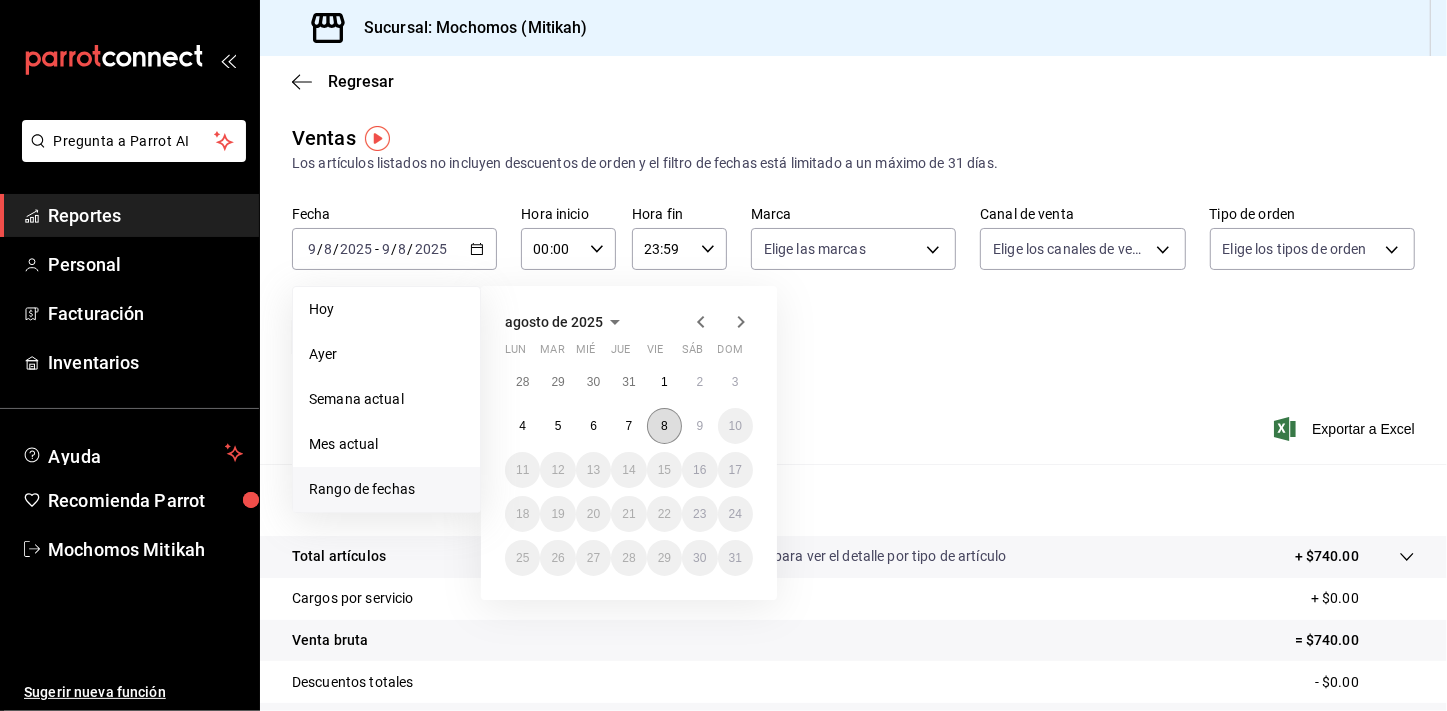 click on "8" at bounding box center (664, 426) 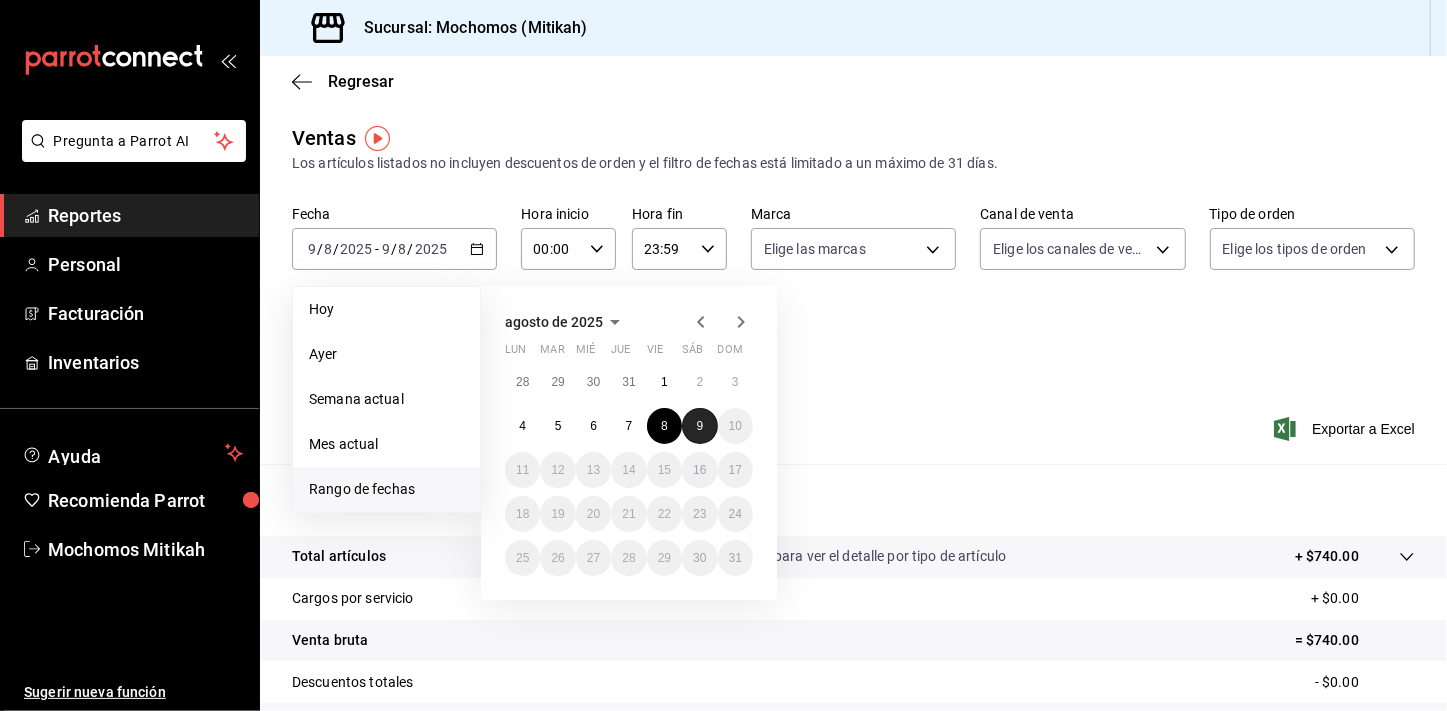 click on "9" at bounding box center [699, 426] 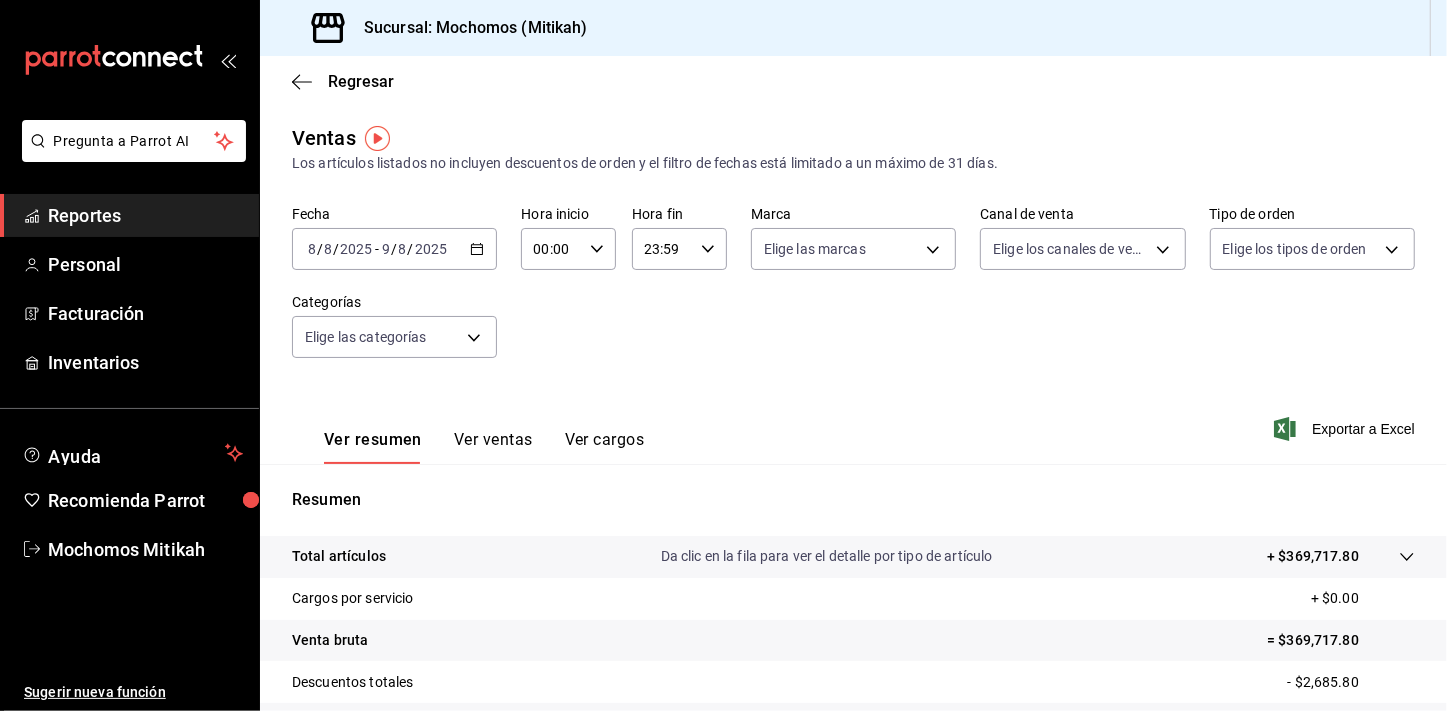 click 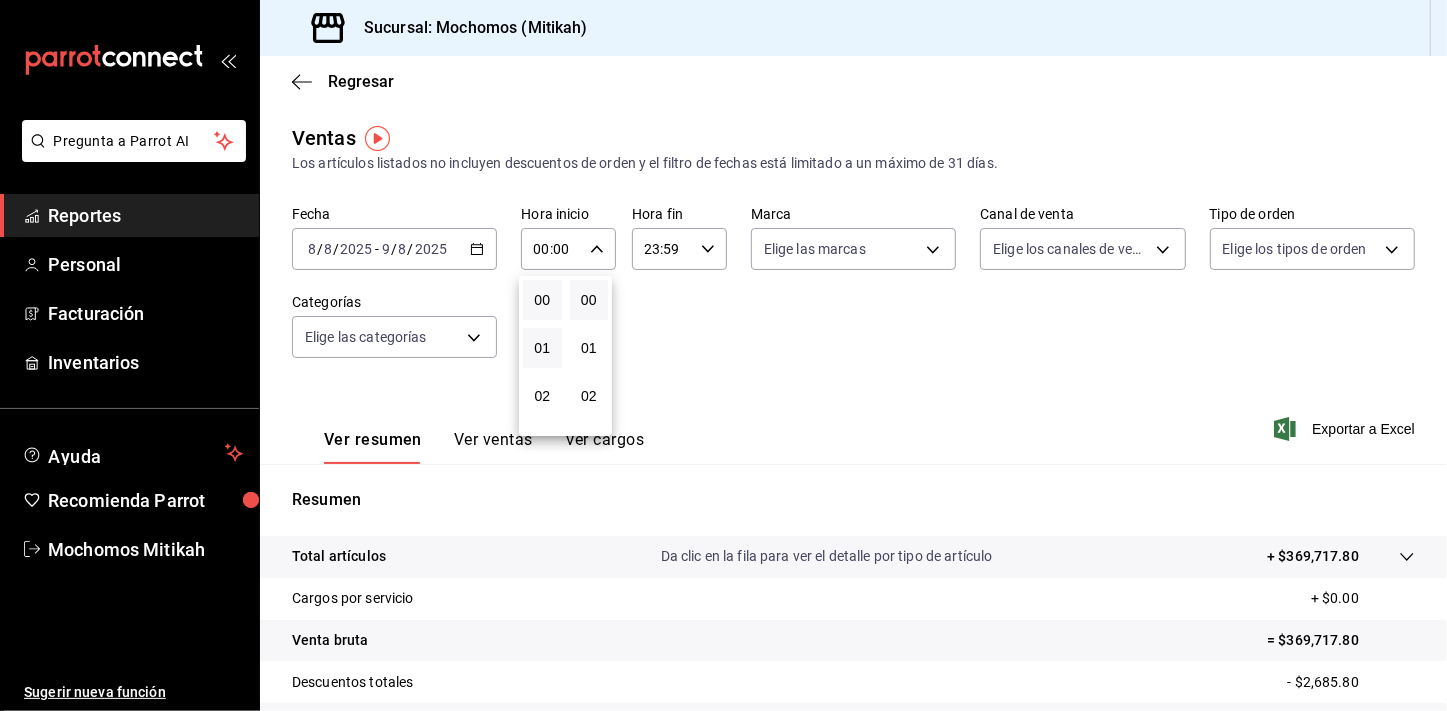 click on "01" at bounding box center (542, 348) 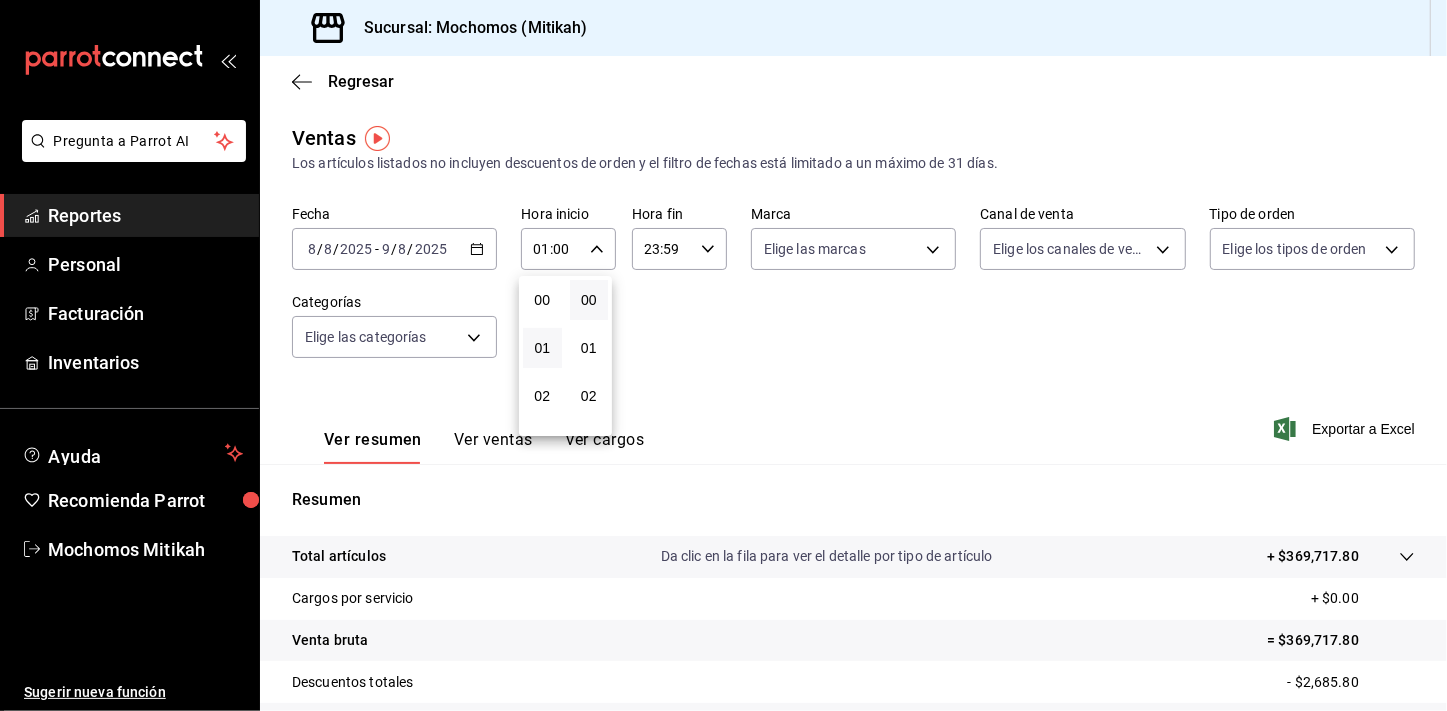 type 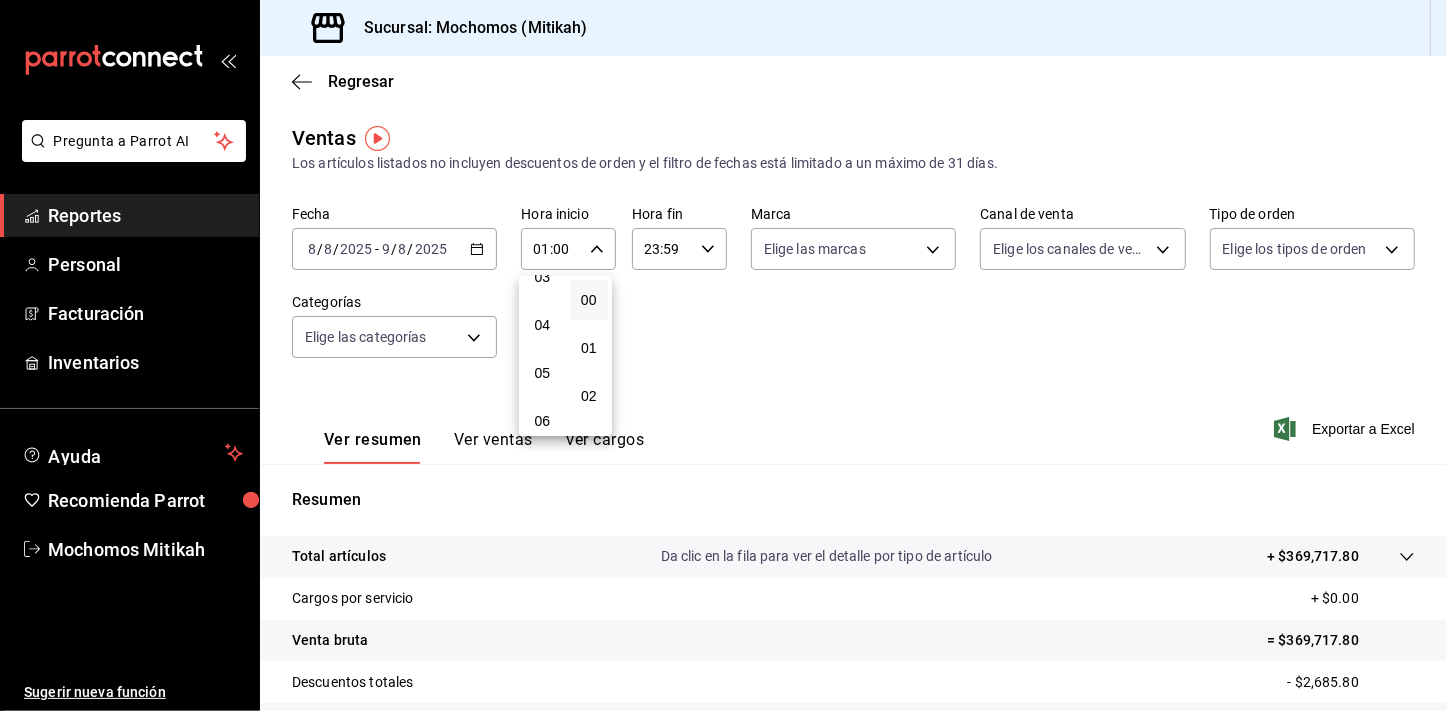 scroll, scrollTop: 181, scrollLeft: 0, axis: vertical 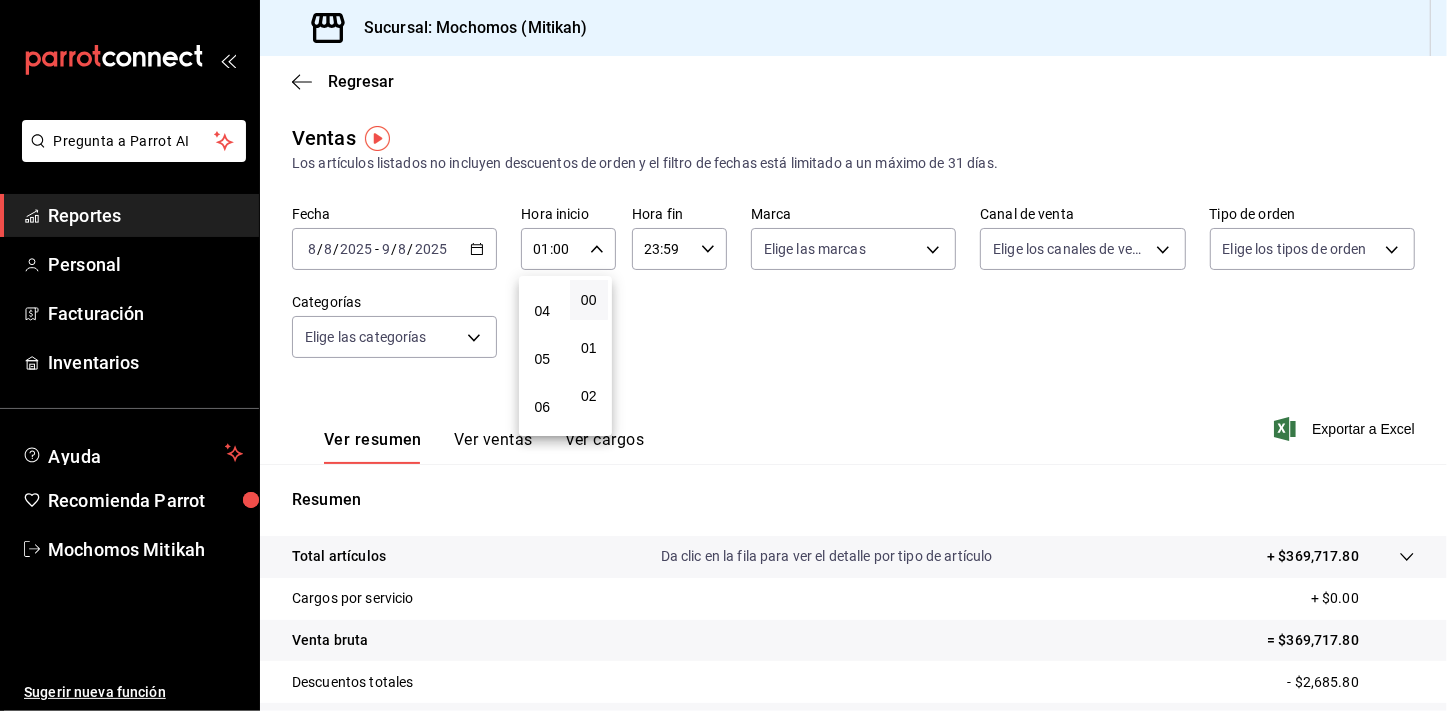 click on "05" at bounding box center (542, 359) 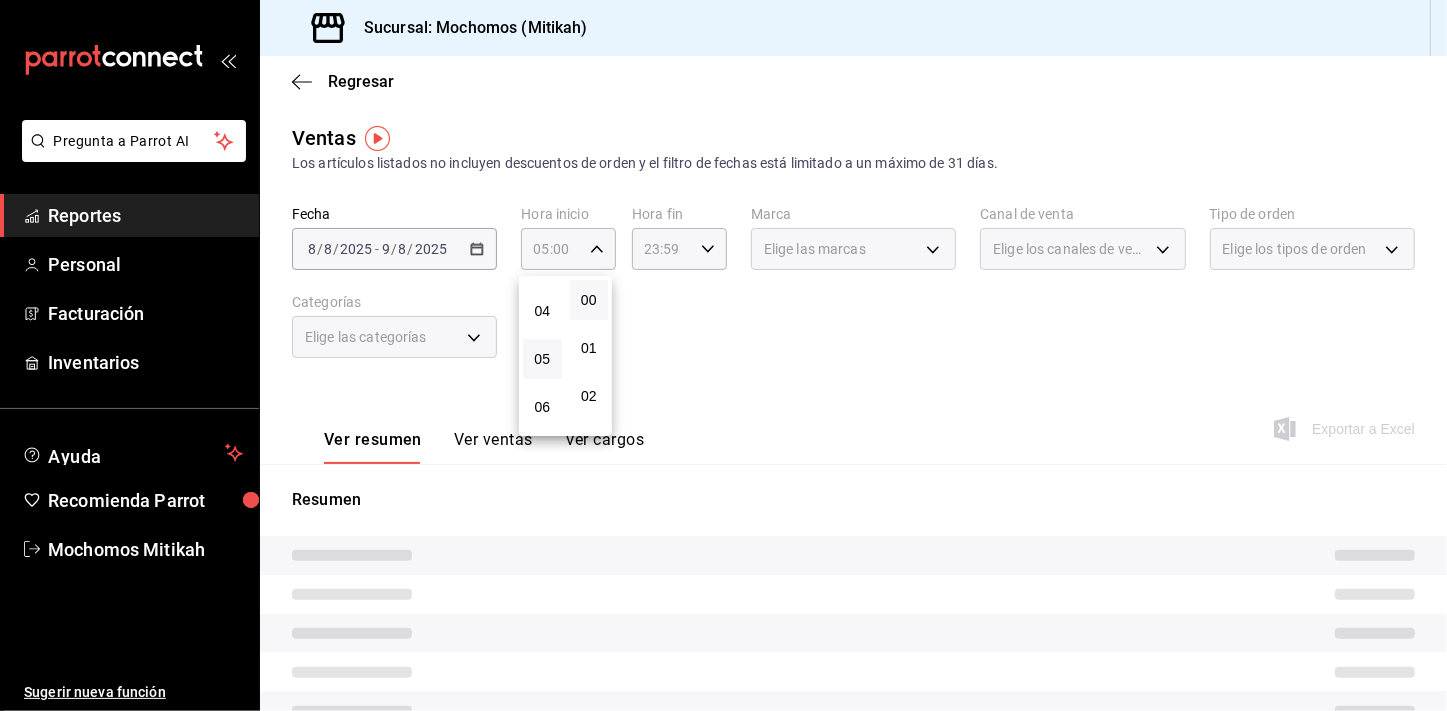 click at bounding box center [723, 355] 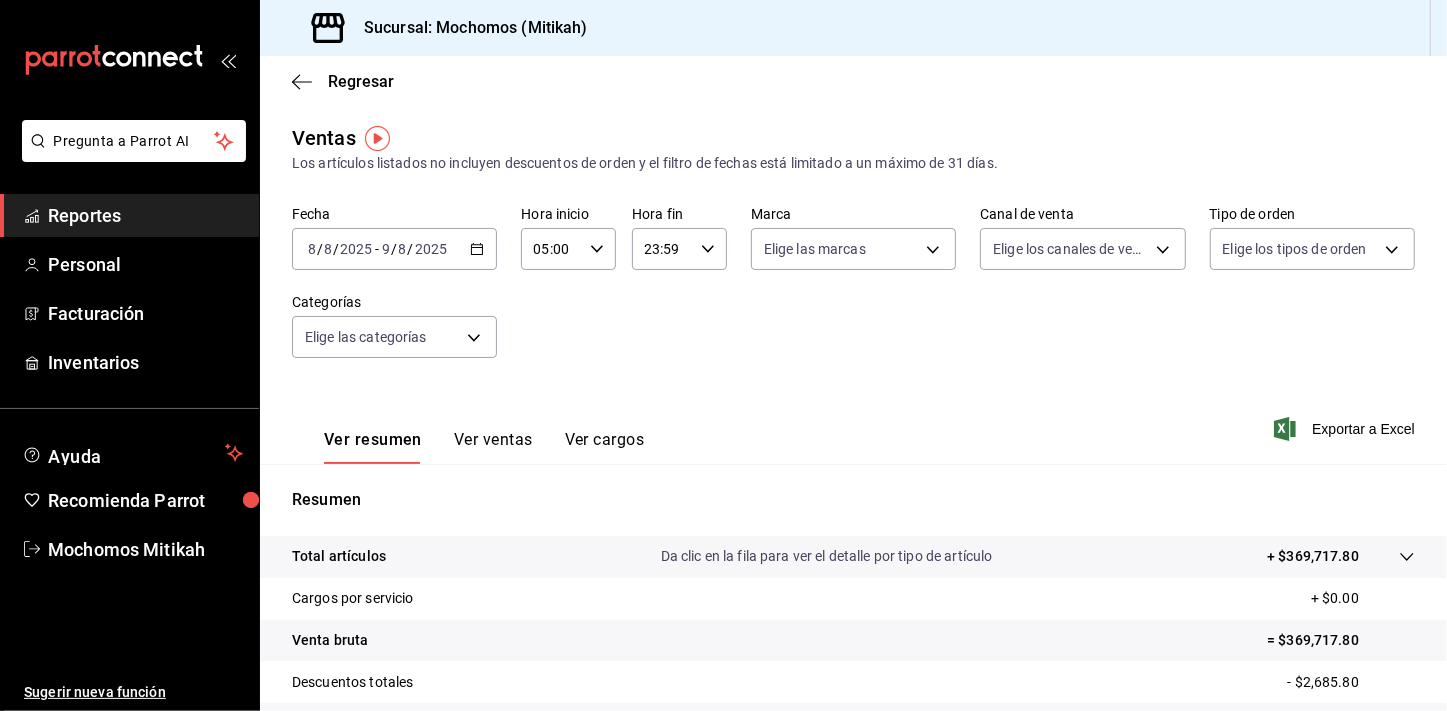 click on "23:59 Hora fin" at bounding box center [679, 249] 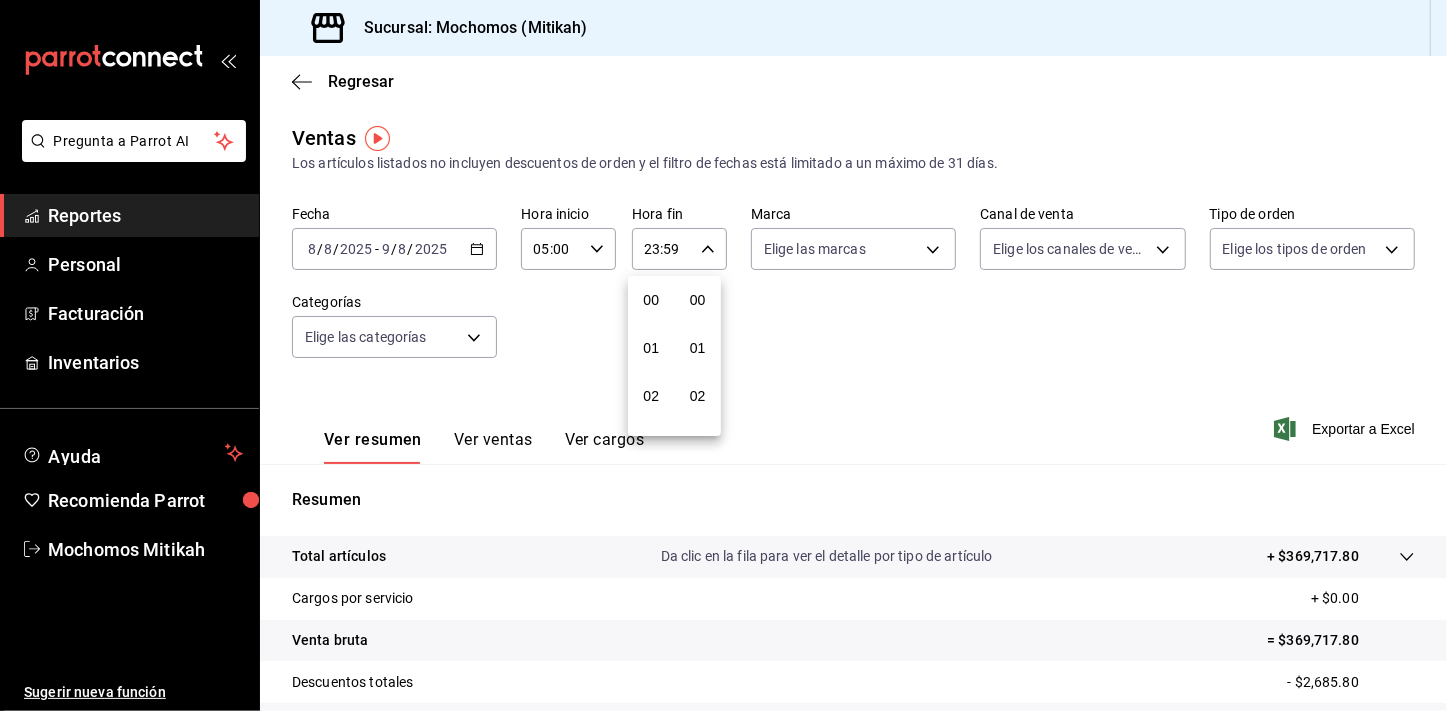 scroll, scrollTop: 1000, scrollLeft: 0, axis: vertical 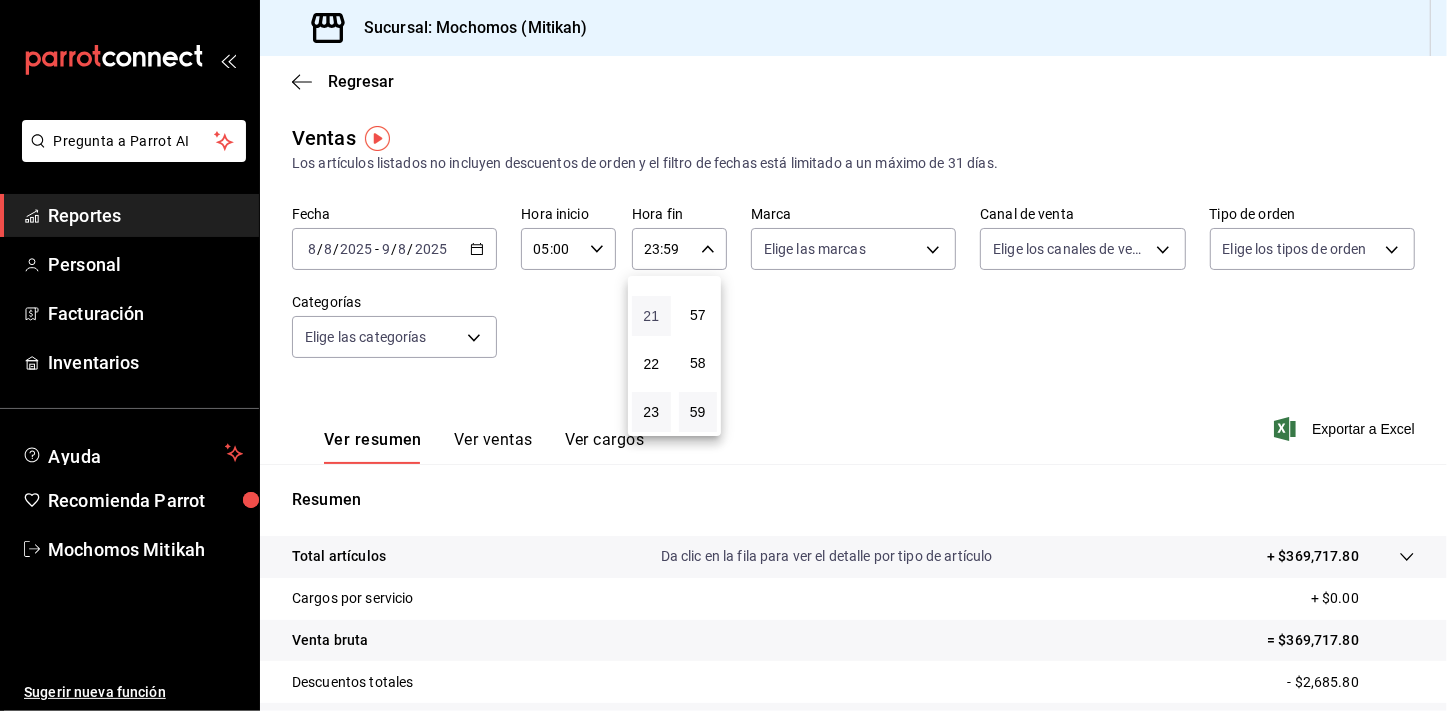 click on "21" at bounding box center (651, 316) 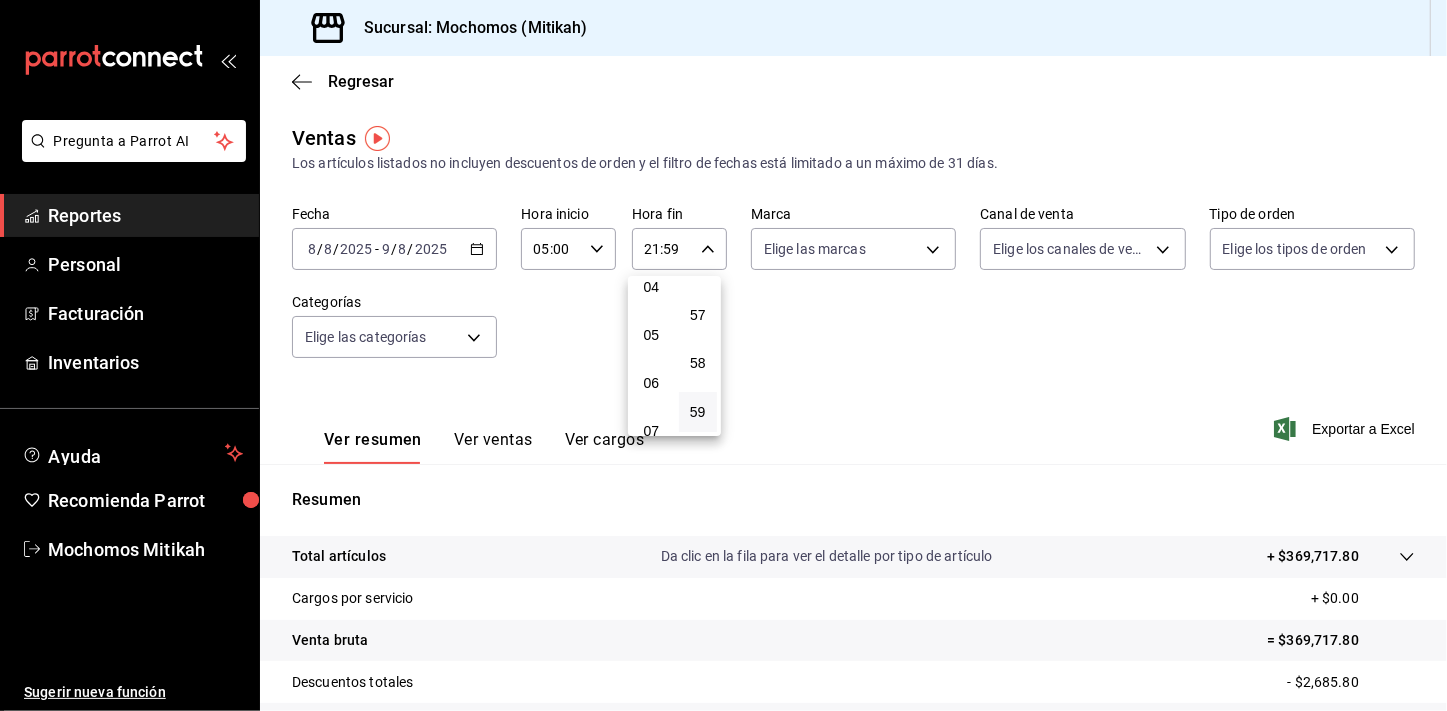 scroll, scrollTop: 200, scrollLeft: 0, axis: vertical 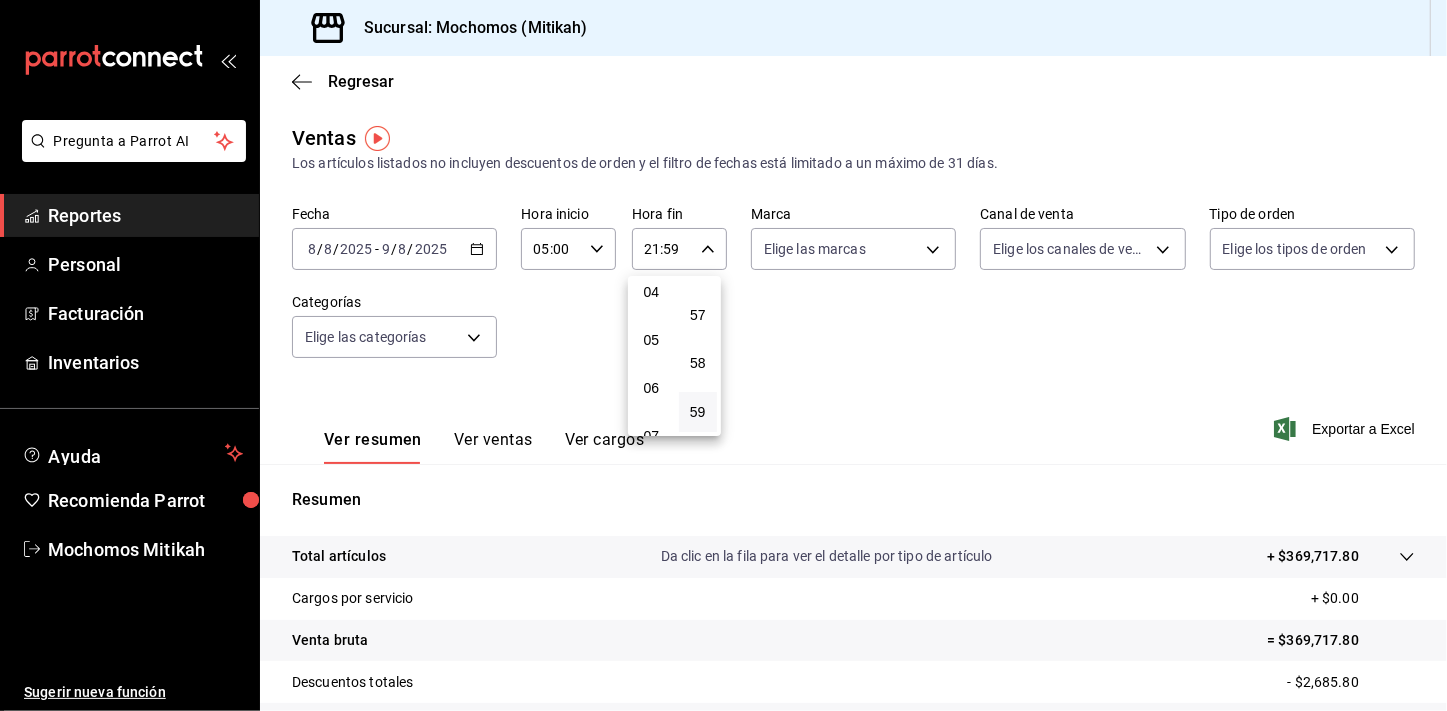 click on "04" at bounding box center (651, 292) 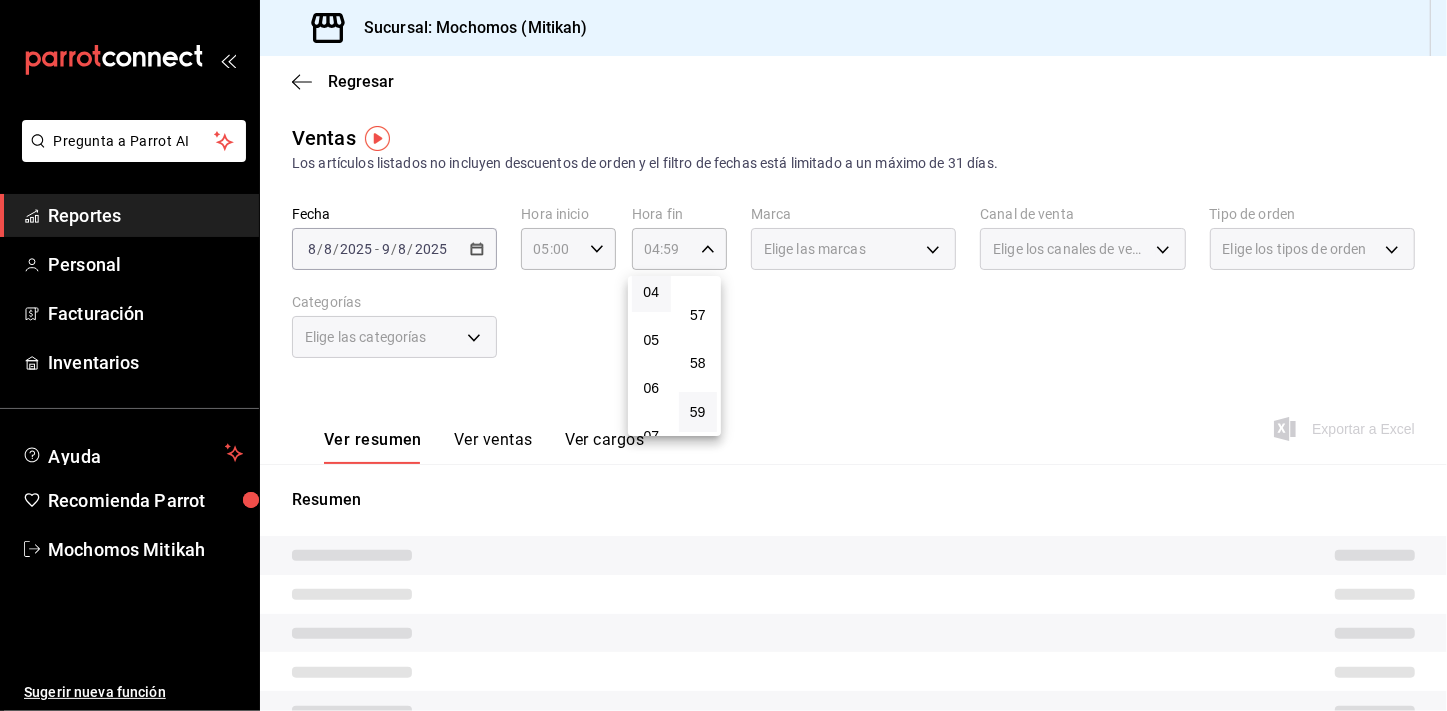 click at bounding box center [723, 355] 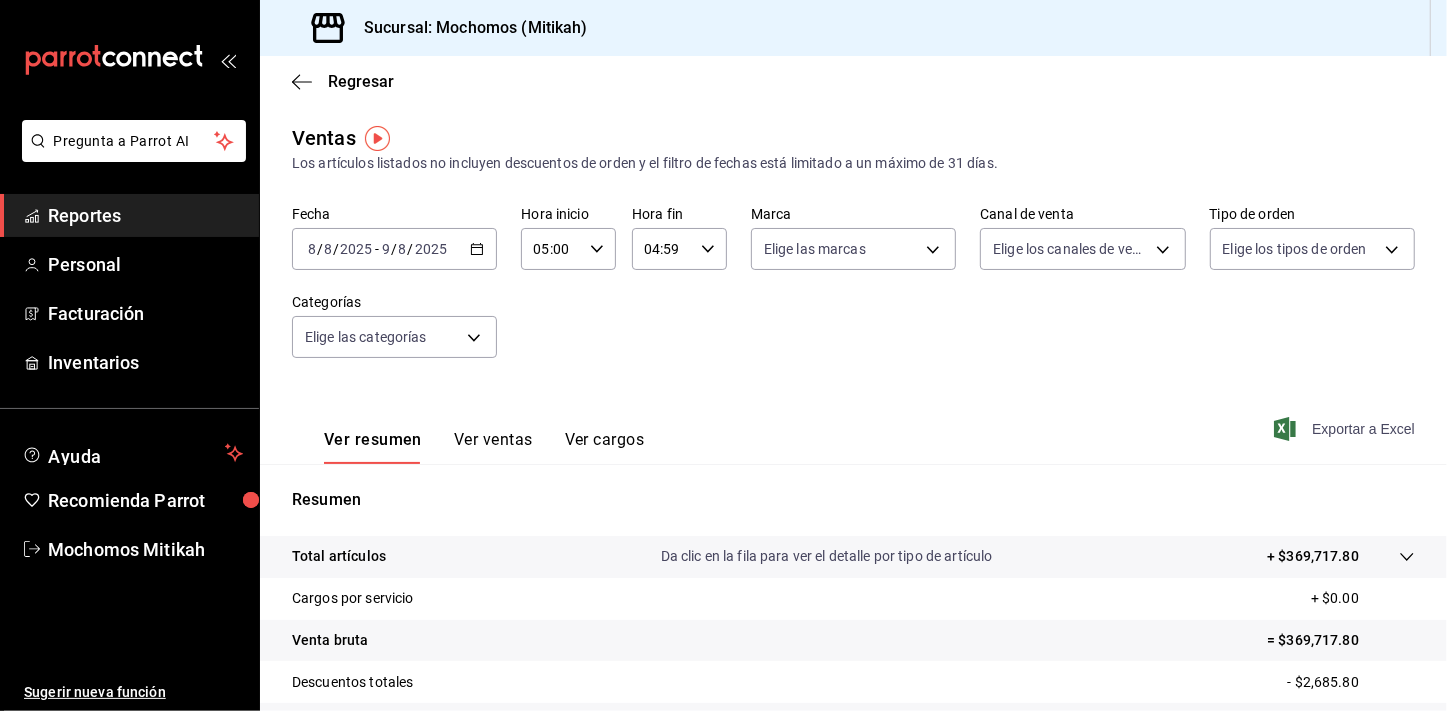 click on "Exportar a Excel" at bounding box center (1346, 429) 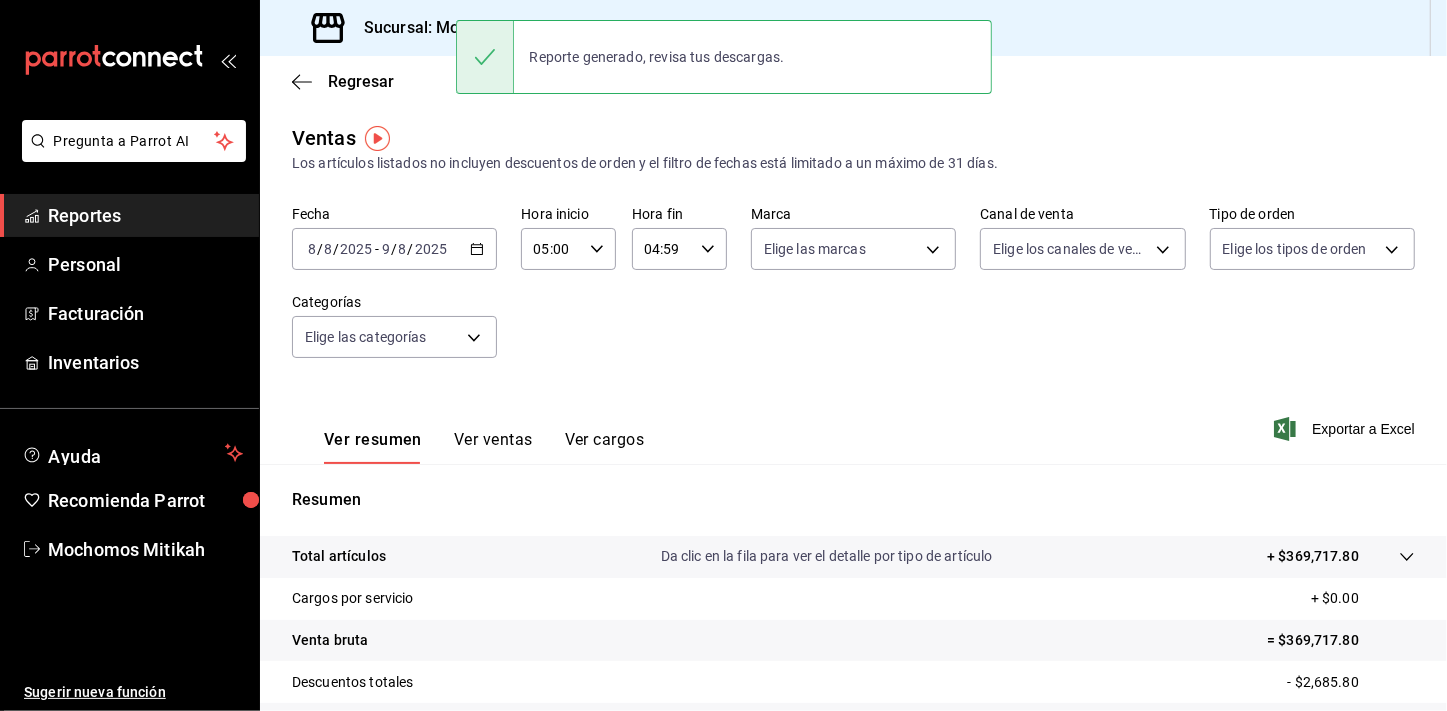 click on "Reportes" at bounding box center [145, 215] 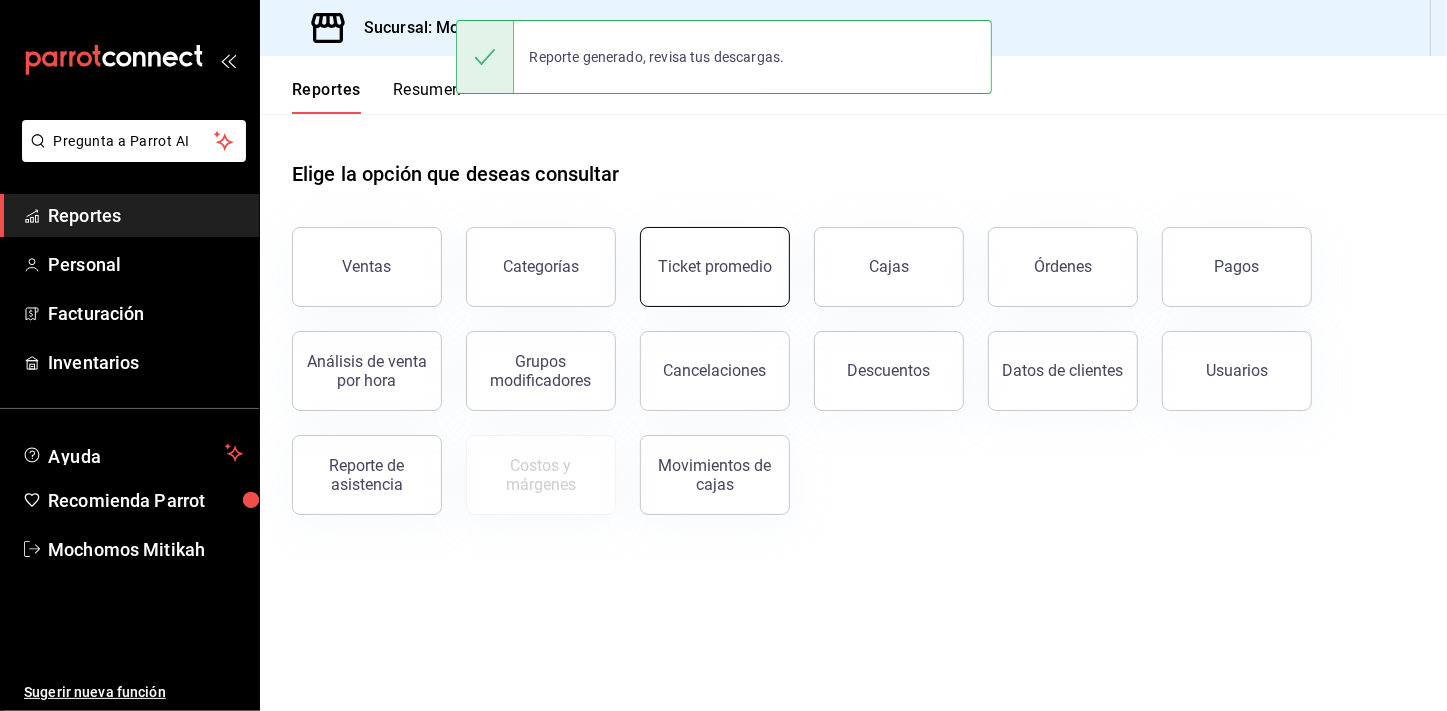click on "Ticket promedio" at bounding box center [715, 267] 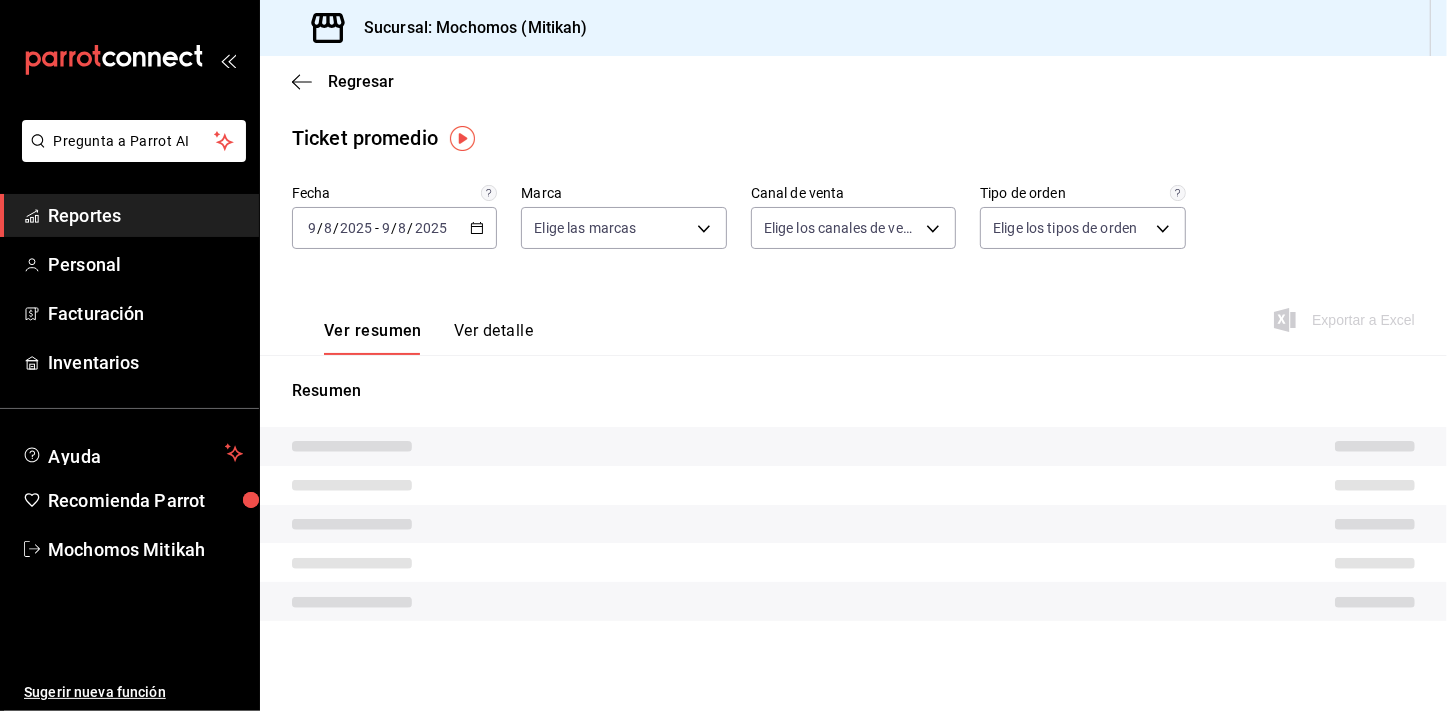 type on "d0e5f648-281b-433d-bf08-9501e0541b8c" 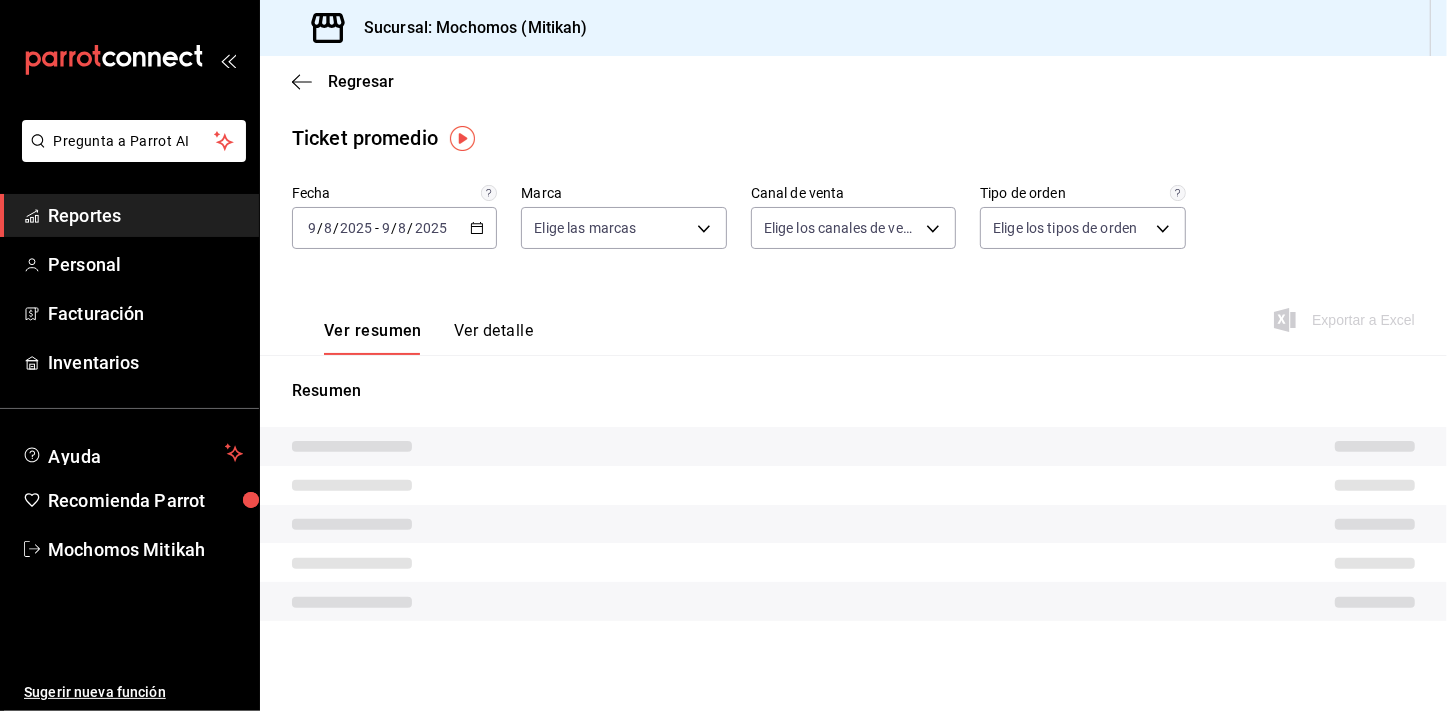 type on "PARROT,UBER_EATS,RAPPI,DIDI_FOOD,ONLINE" 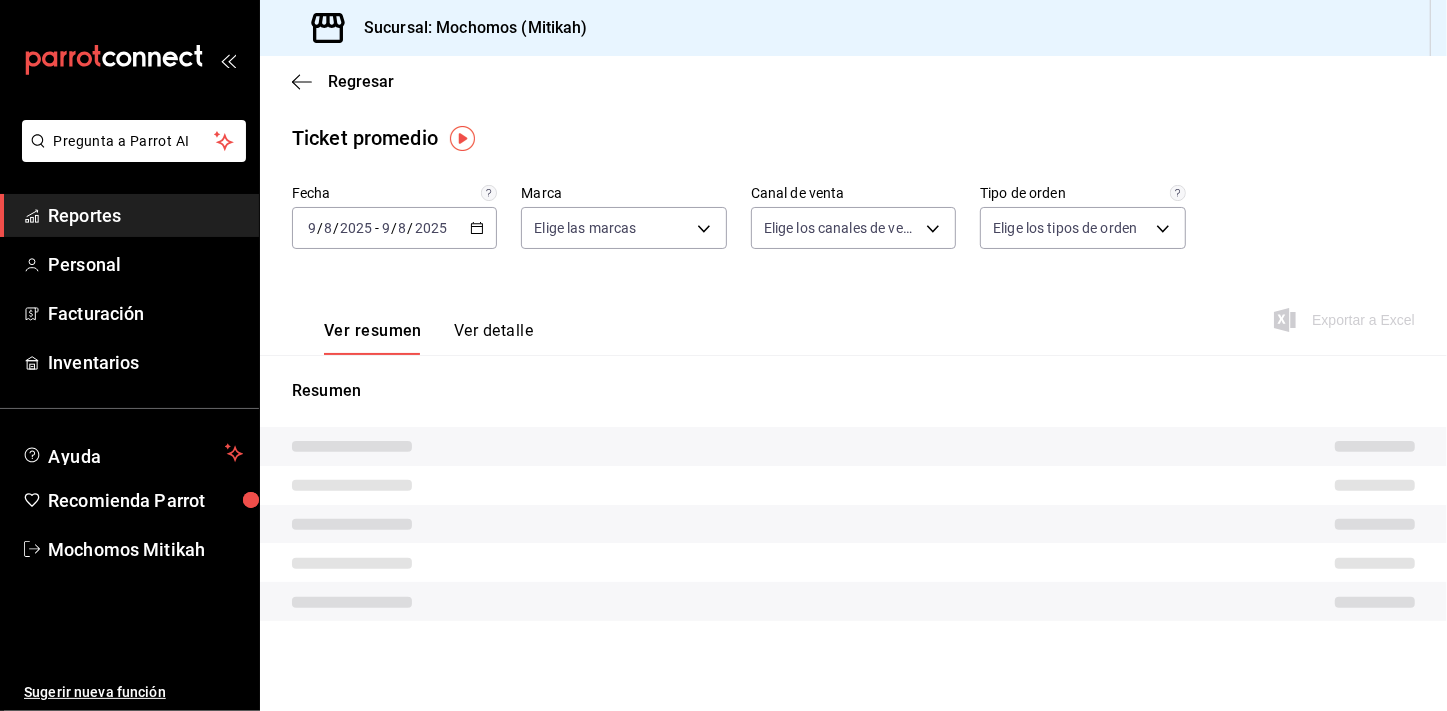 type on "cc440b54-242b-418e-867f-ce57fb098104,EXTERNAL,95b7c8a9-84d2-4e3b-995f-2f2c21fa6fde" 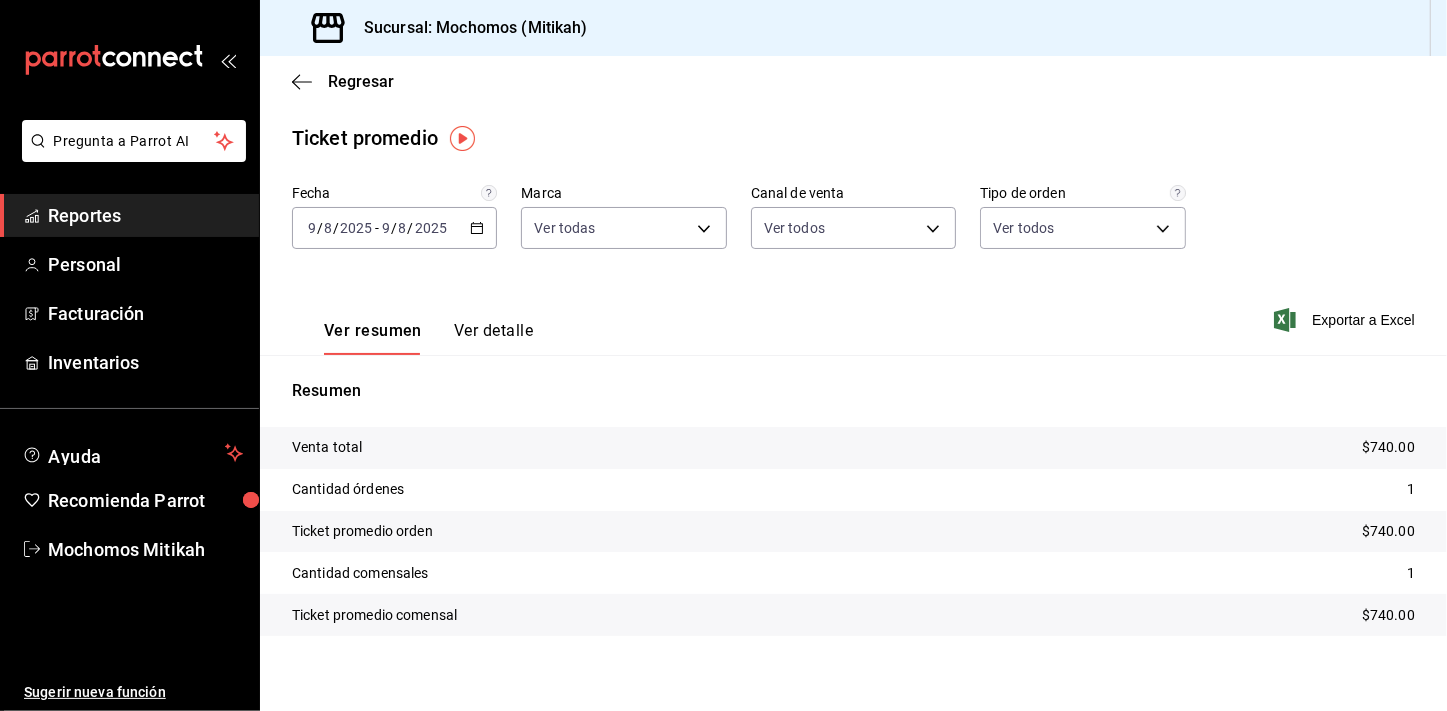 click on "2025-08-09 9 / 8 / 2025 - 2025-08-09 9 / 8 / 2025" at bounding box center (394, 228) 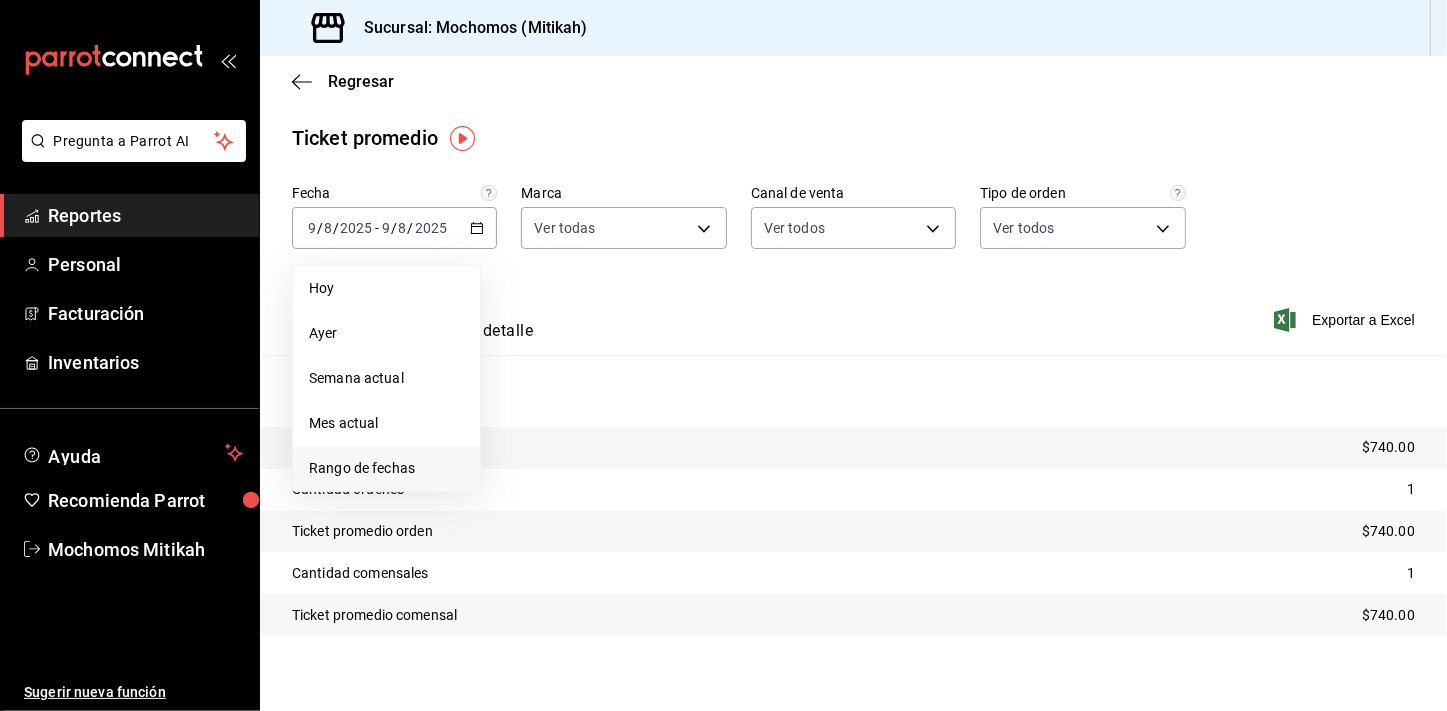 click on "Rango de fechas" at bounding box center [386, 468] 